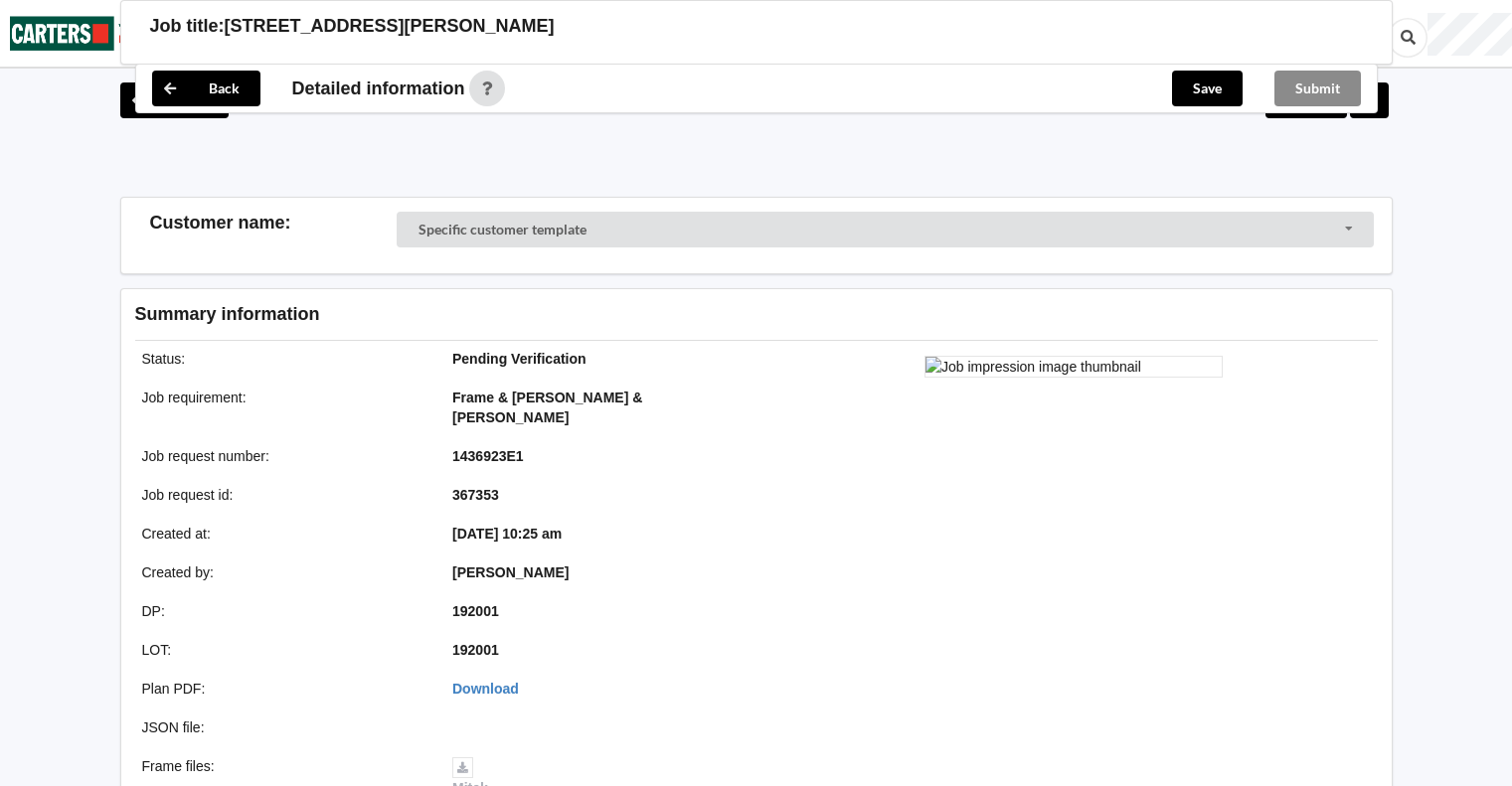 scroll, scrollTop: 1159, scrollLeft: 0, axis: vertical 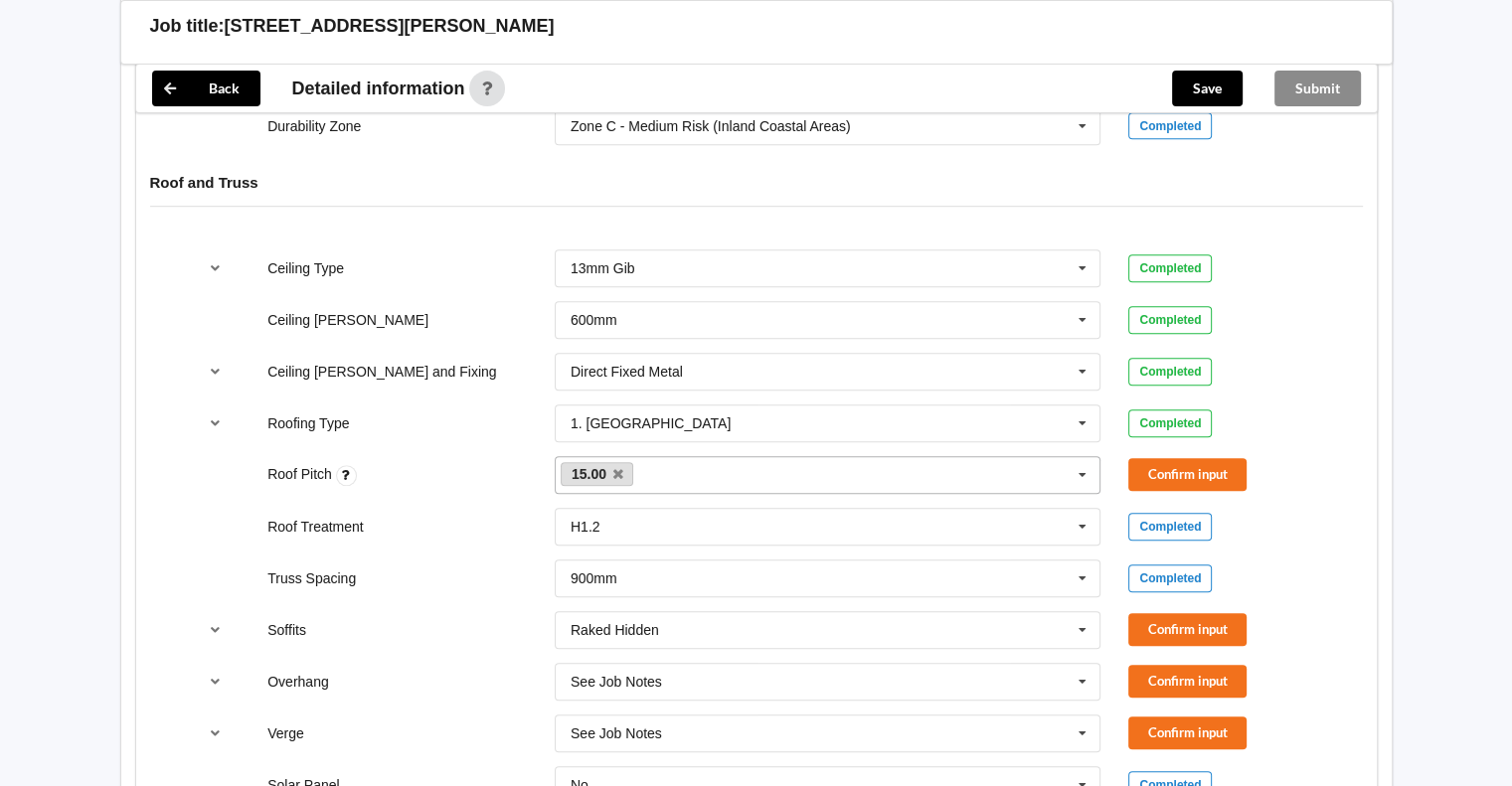 click on "15.00" at bounding box center [597, 474] 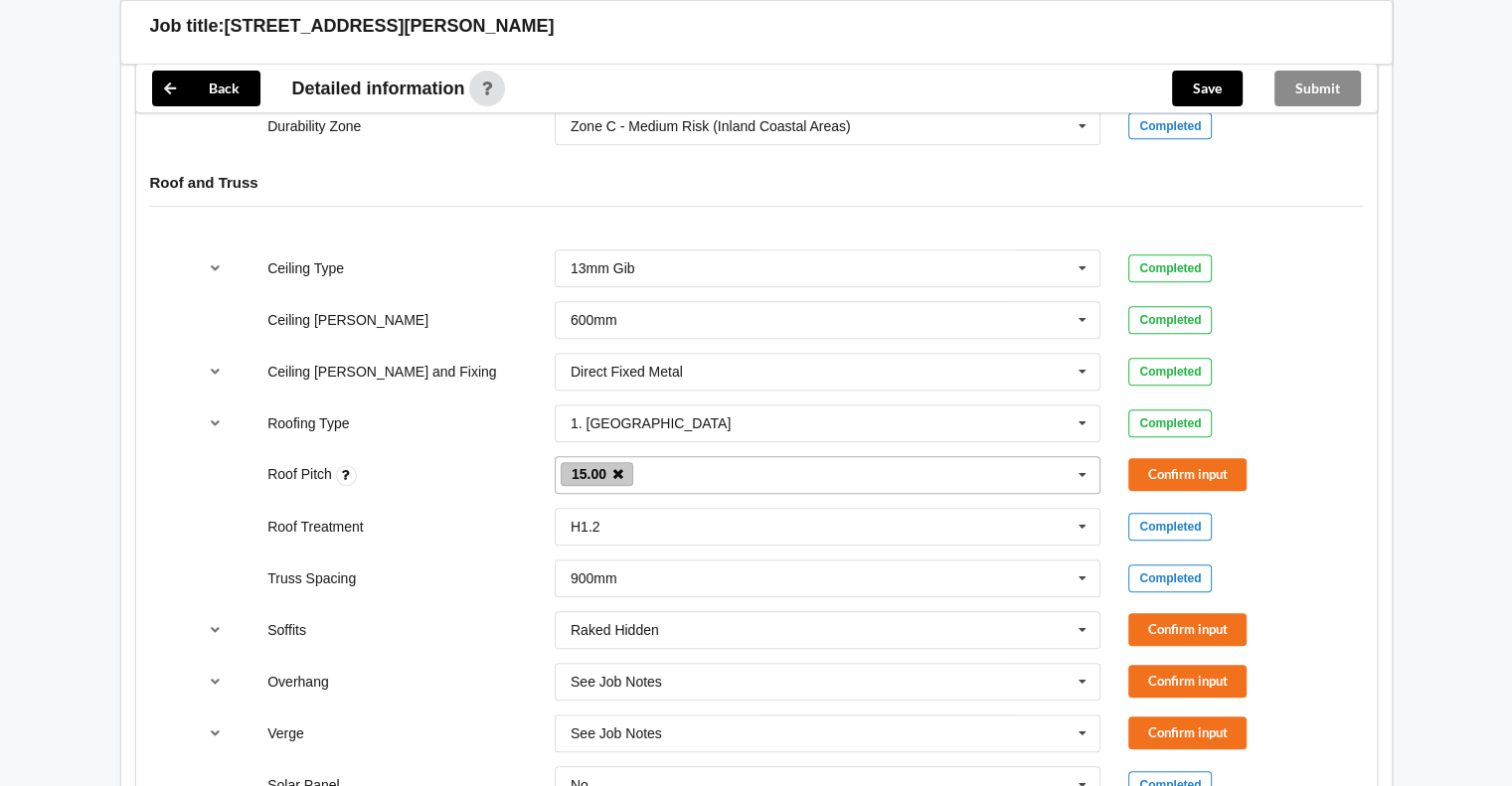 click at bounding box center [617, 474] 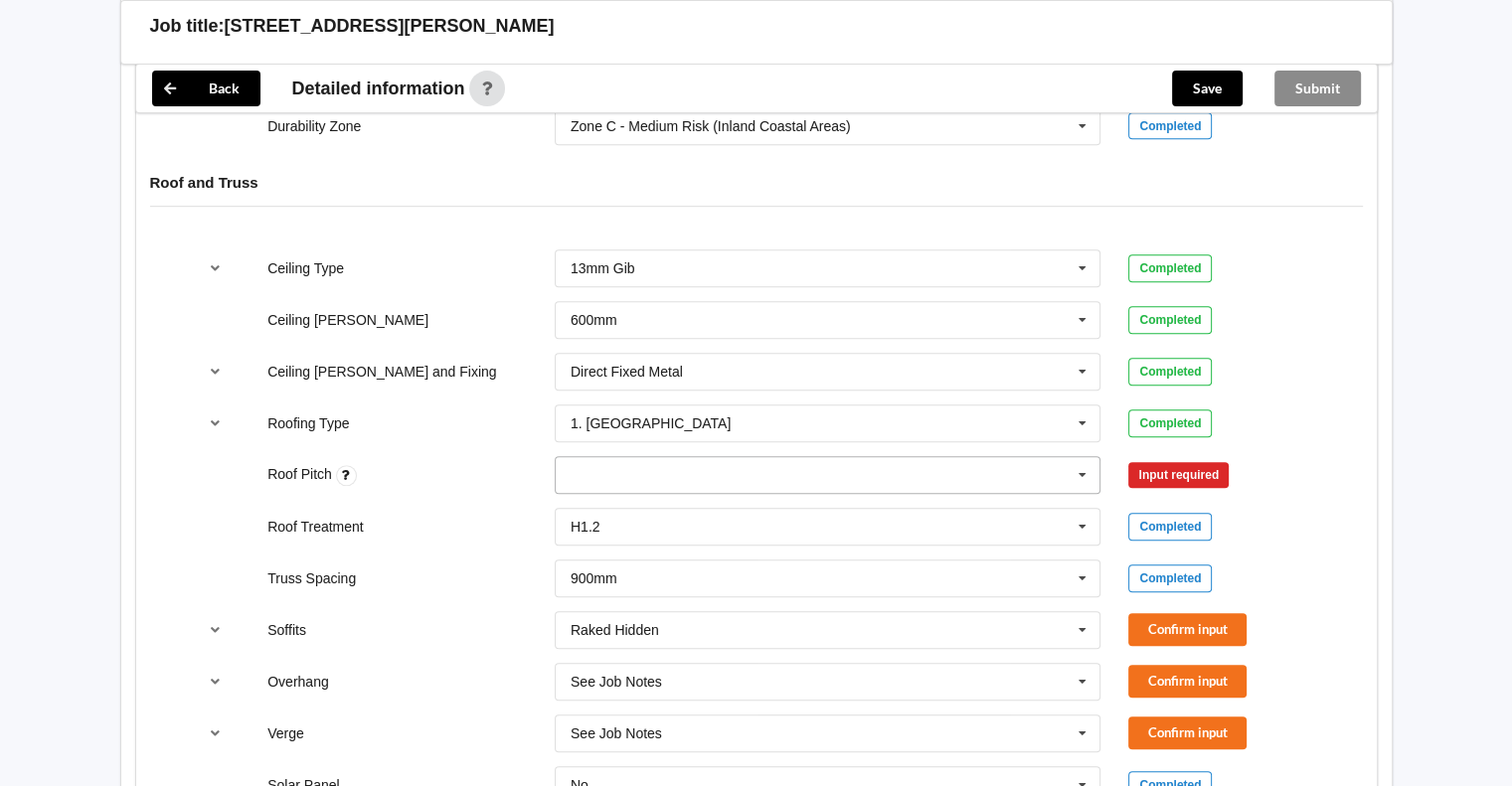 click on "15.00 15.00 None" at bounding box center [828, 475] 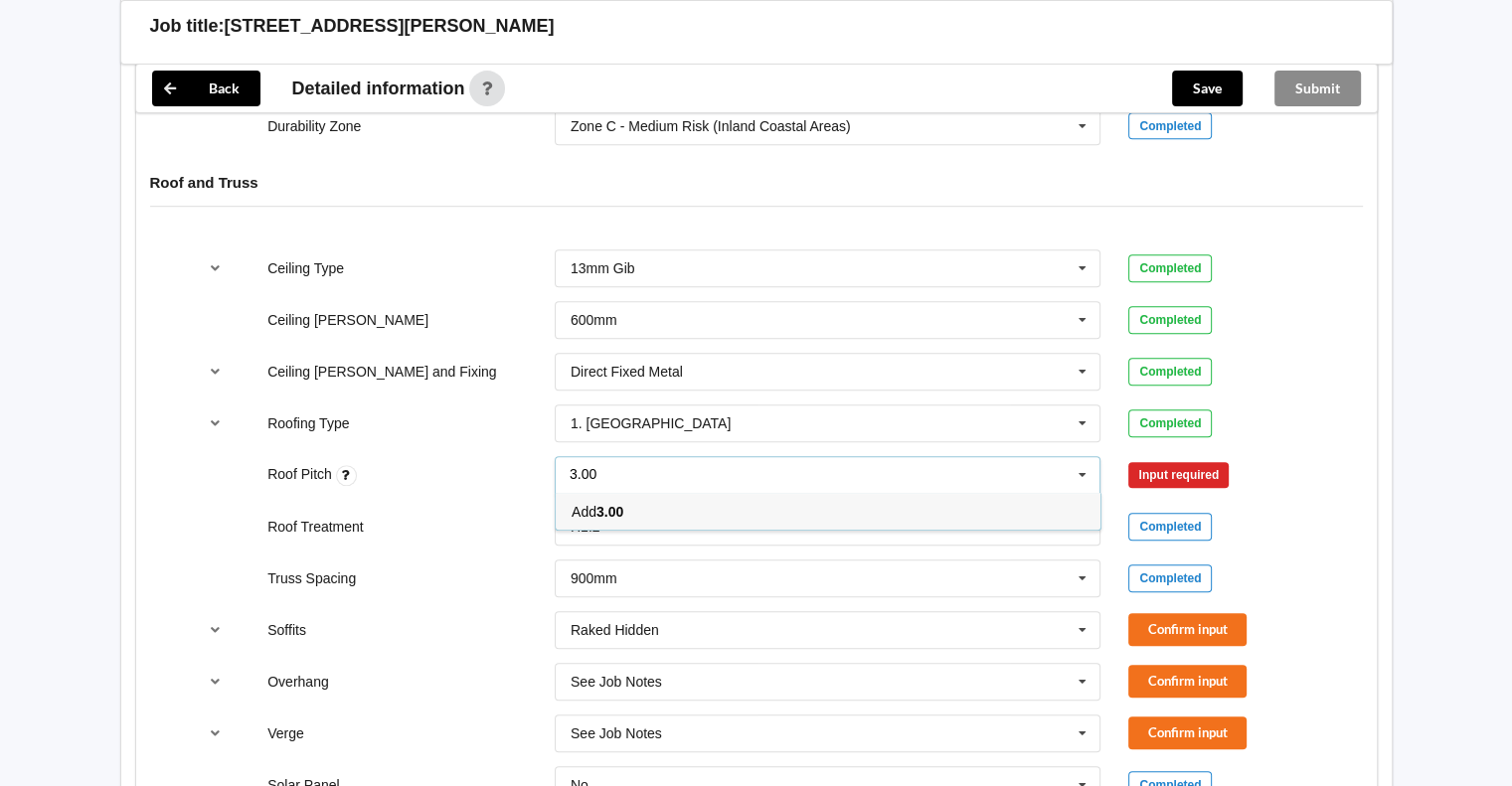 type on "3.00" 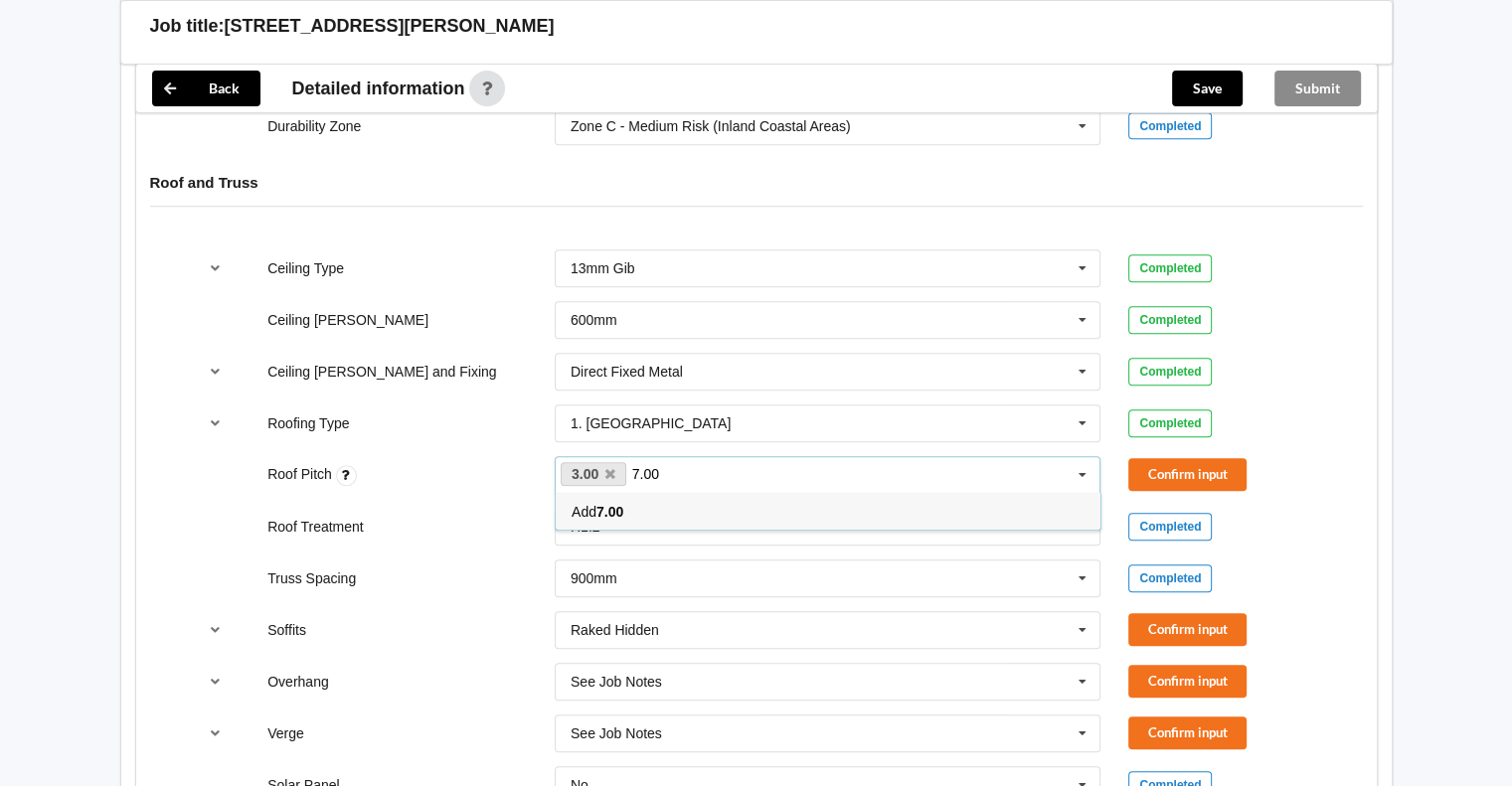 type on "7.00" 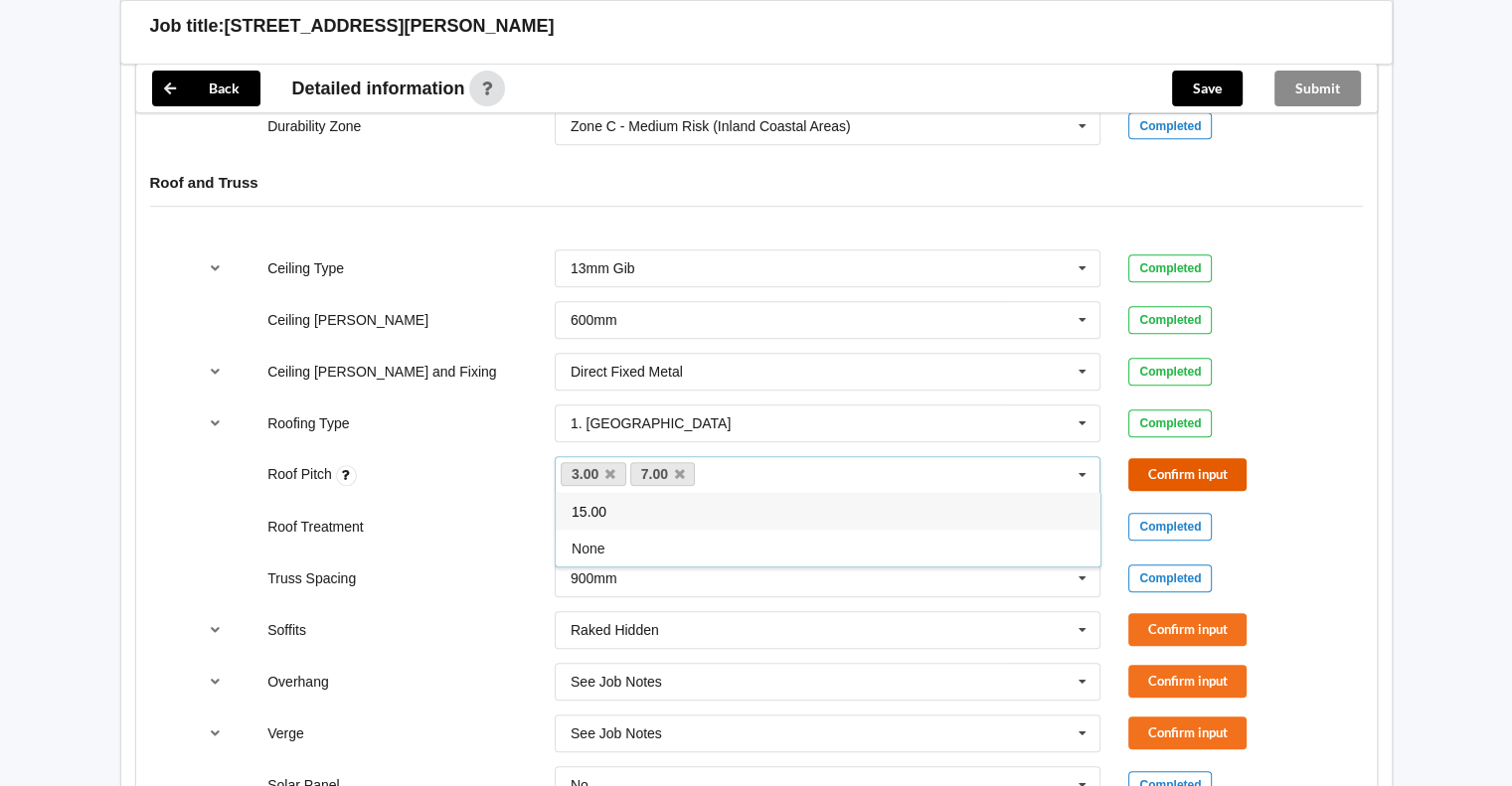 click on "Confirm input" at bounding box center [1187, 474] 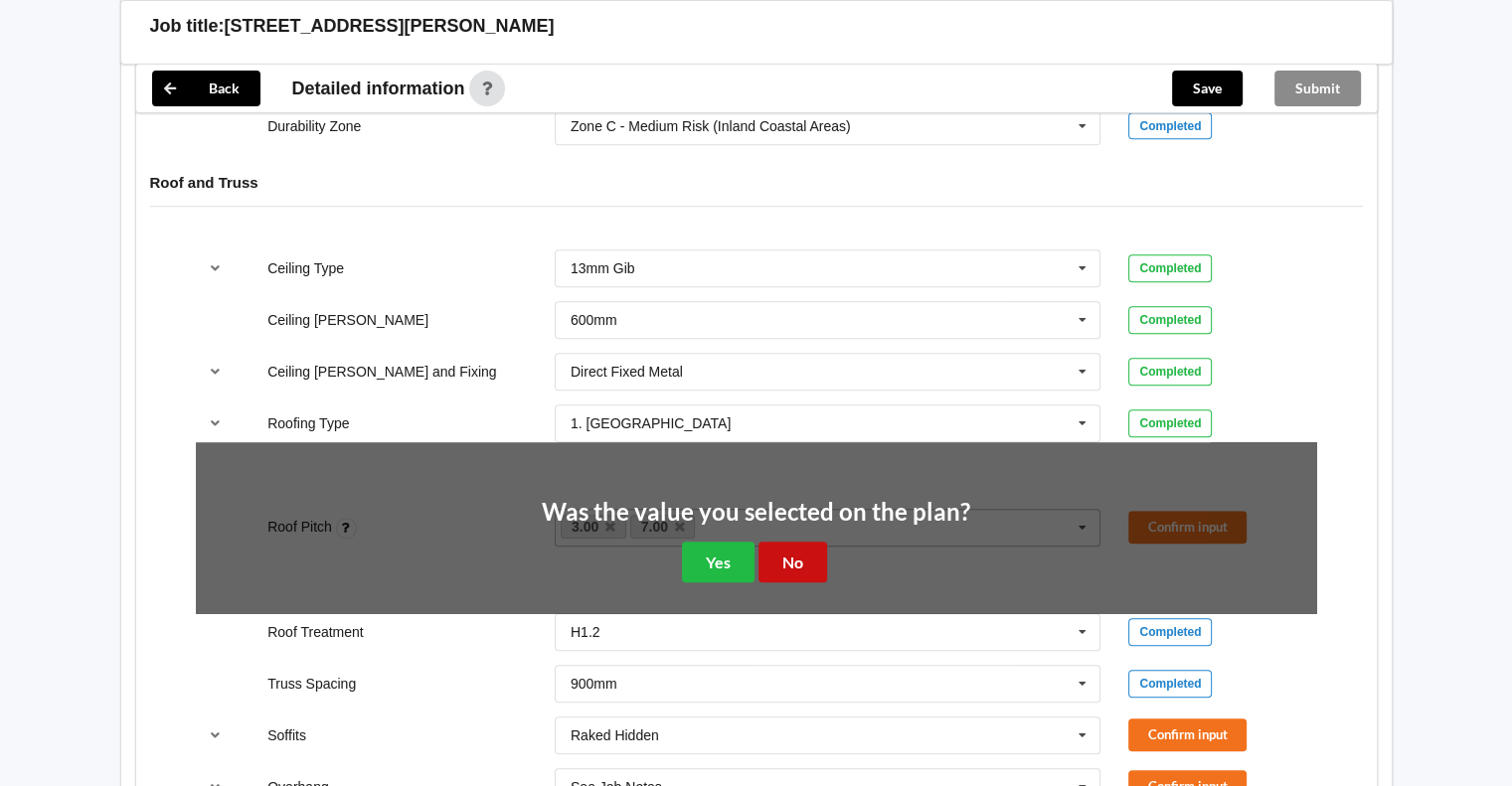 click on "No" at bounding box center [792, 561] 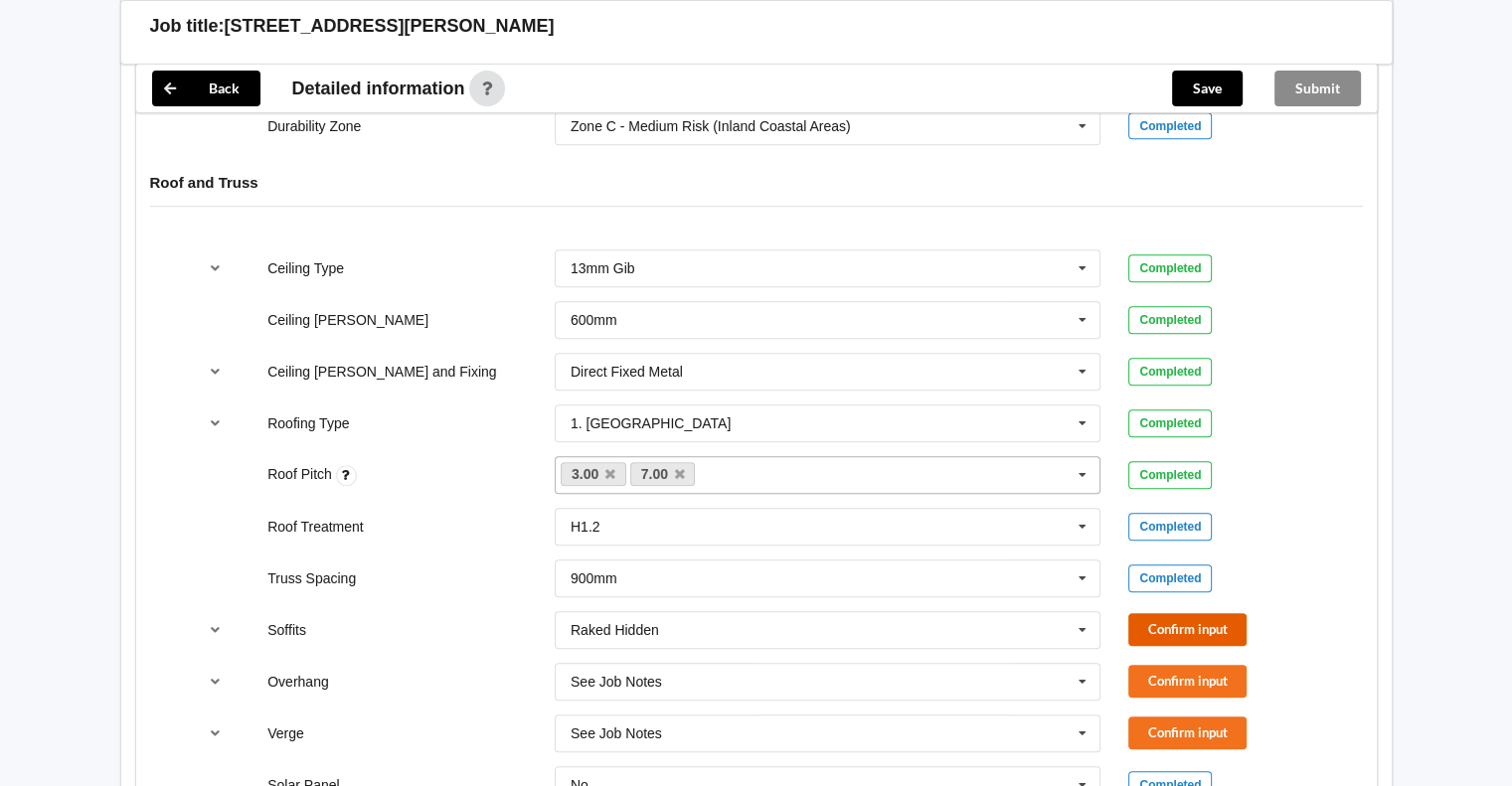 click on "Confirm input" at bounding box center (1187, 629) 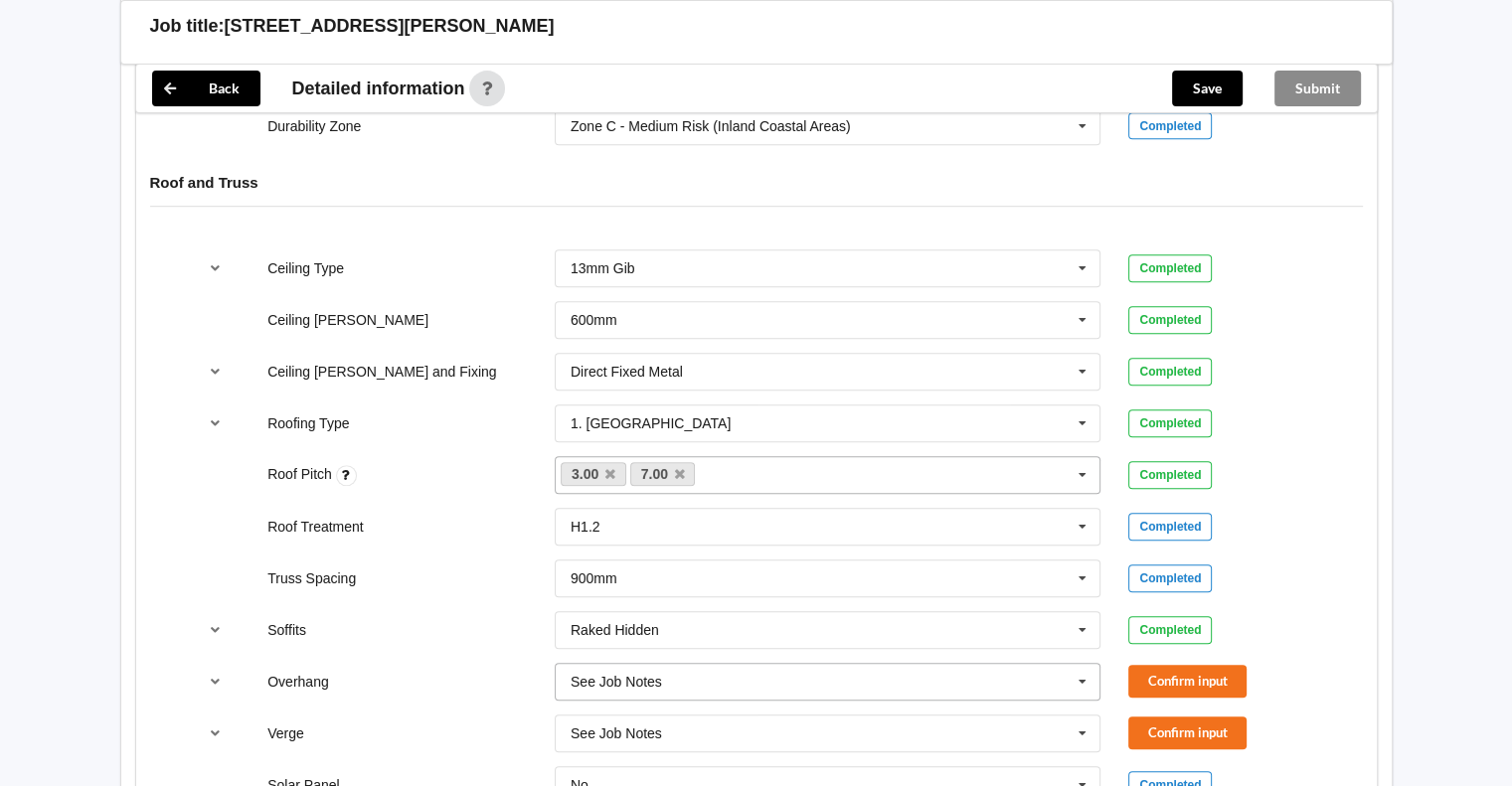 click at bounding box center (1083, 682) 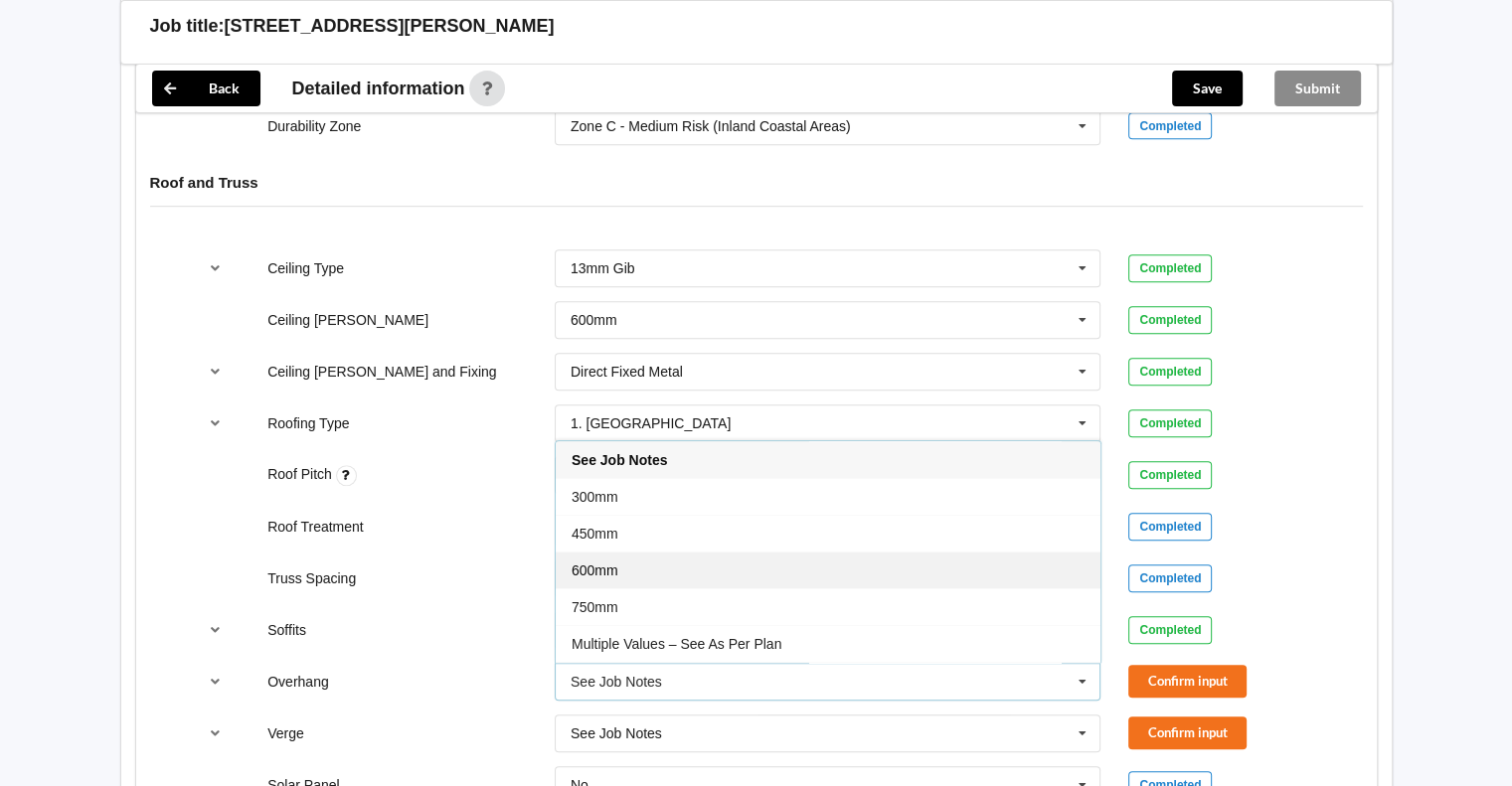 click on "600mm" at bounding box center [828, 569] 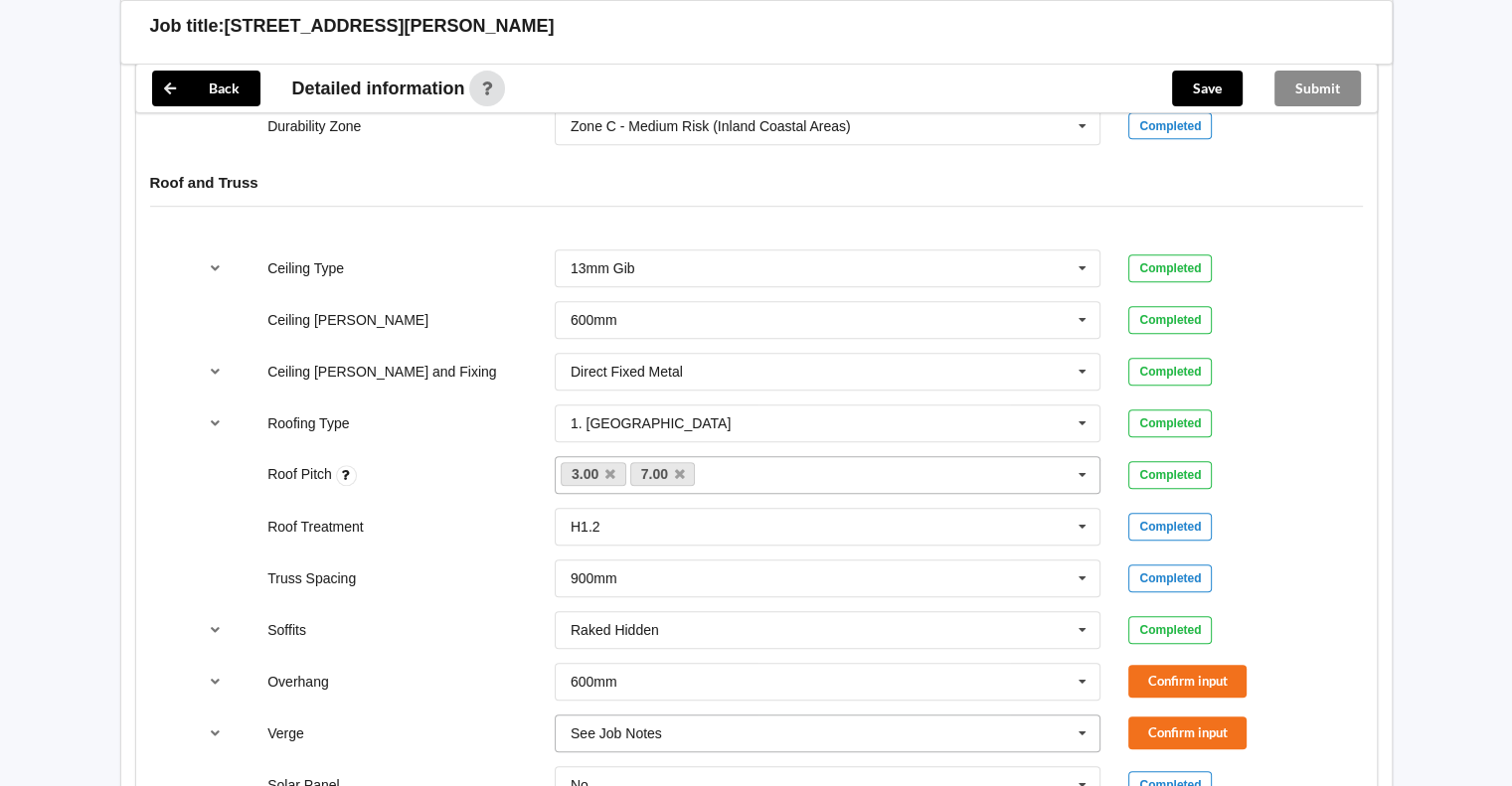 click at bounding box center [1083, 733] 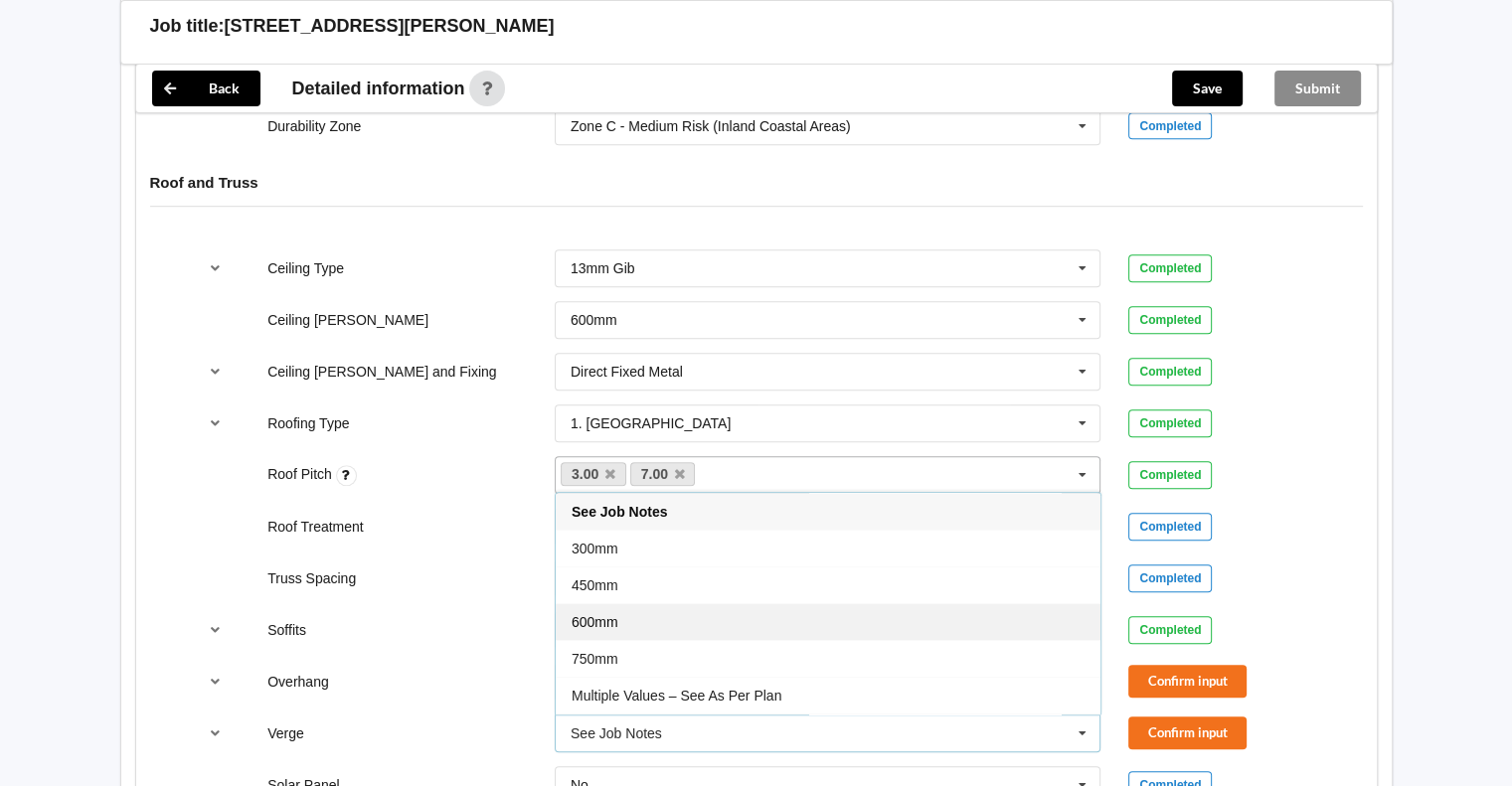 click on "600mm" at bounding box center (828, 621) 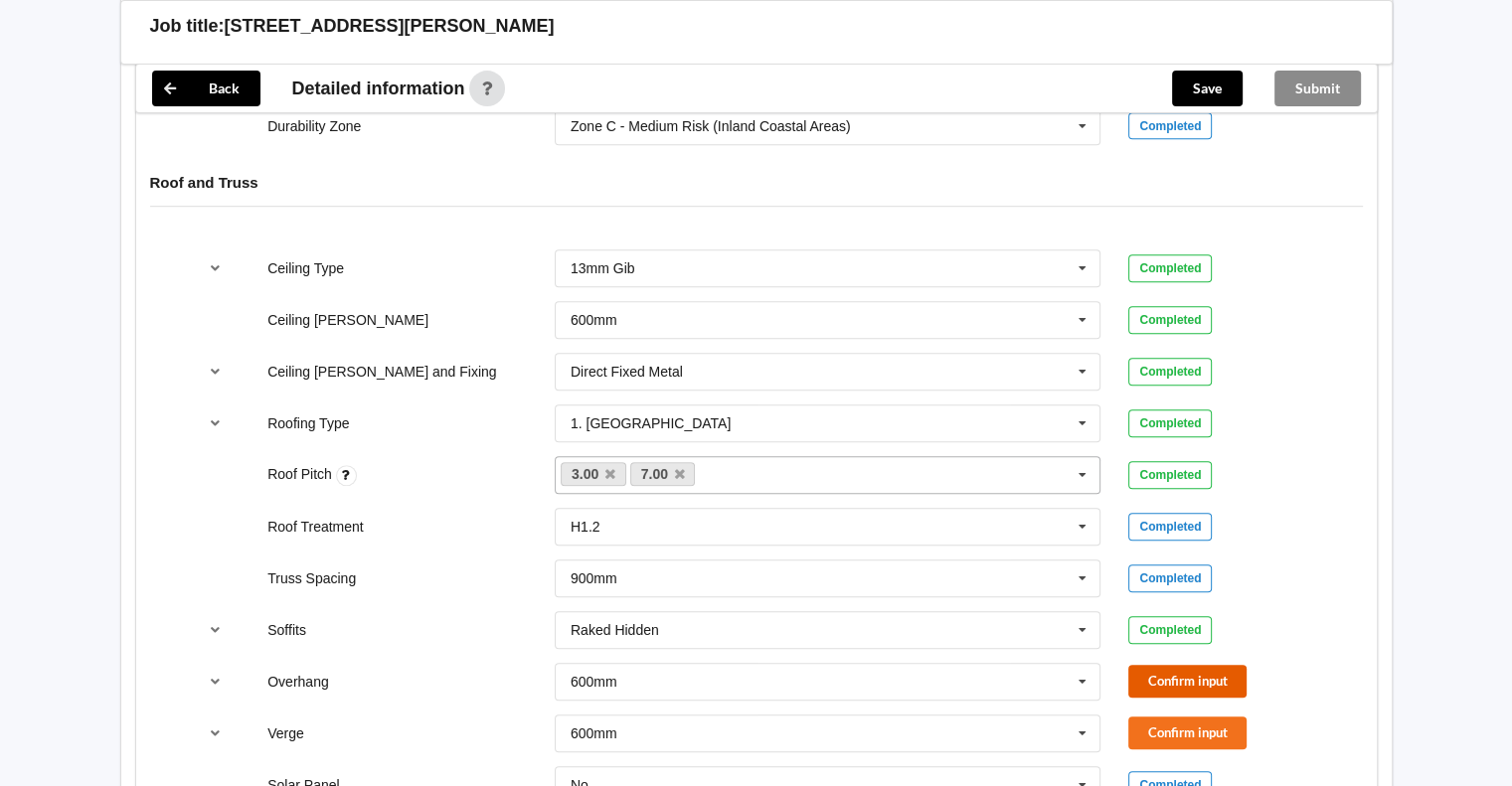 click on "Confirm input" at bounding box center (1187, 681) 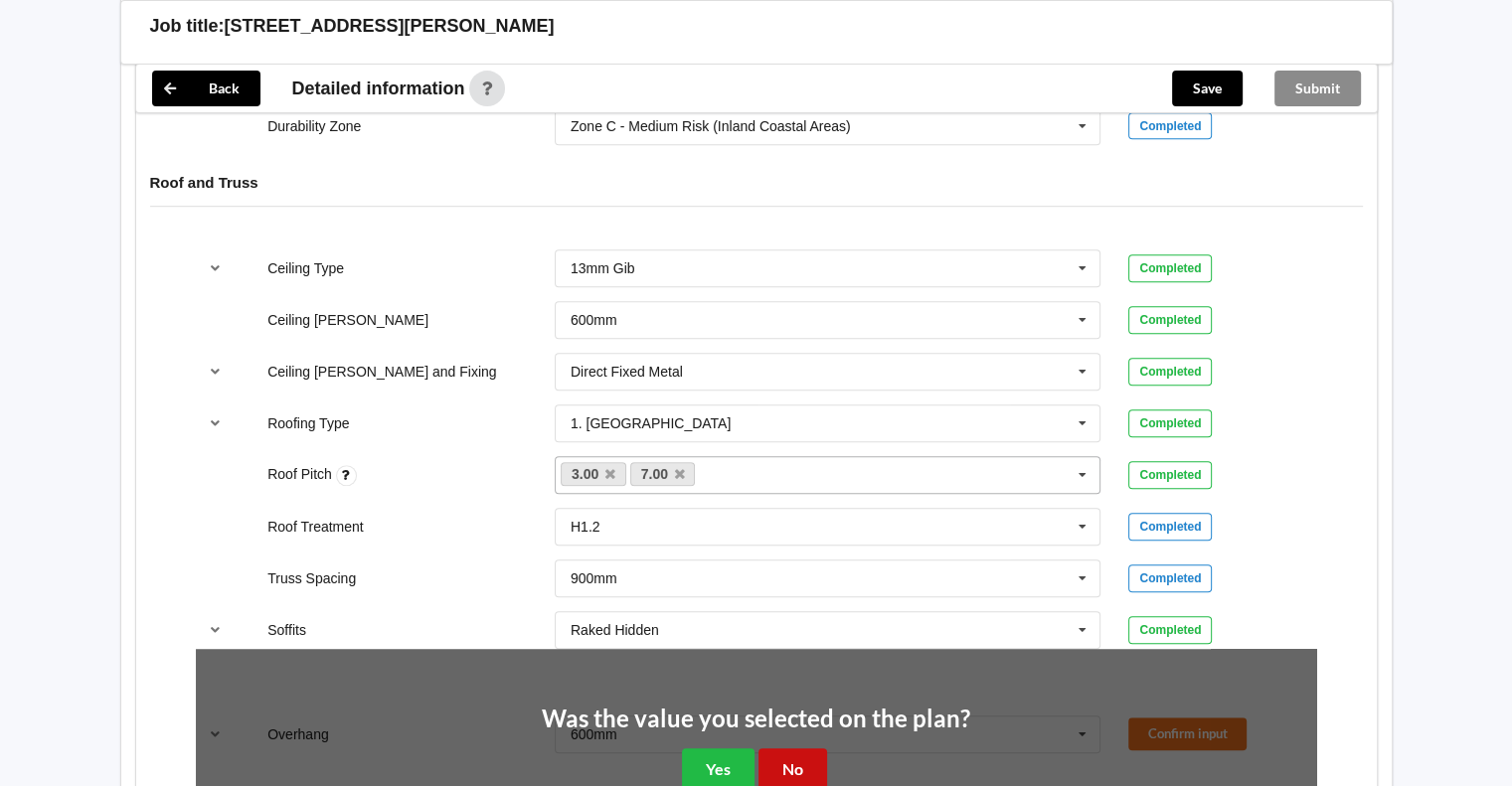 drag, startPoint x: 803, startPoint y: 741, endPoint x: 1072, endPoint y: 706, distance: 271.2674 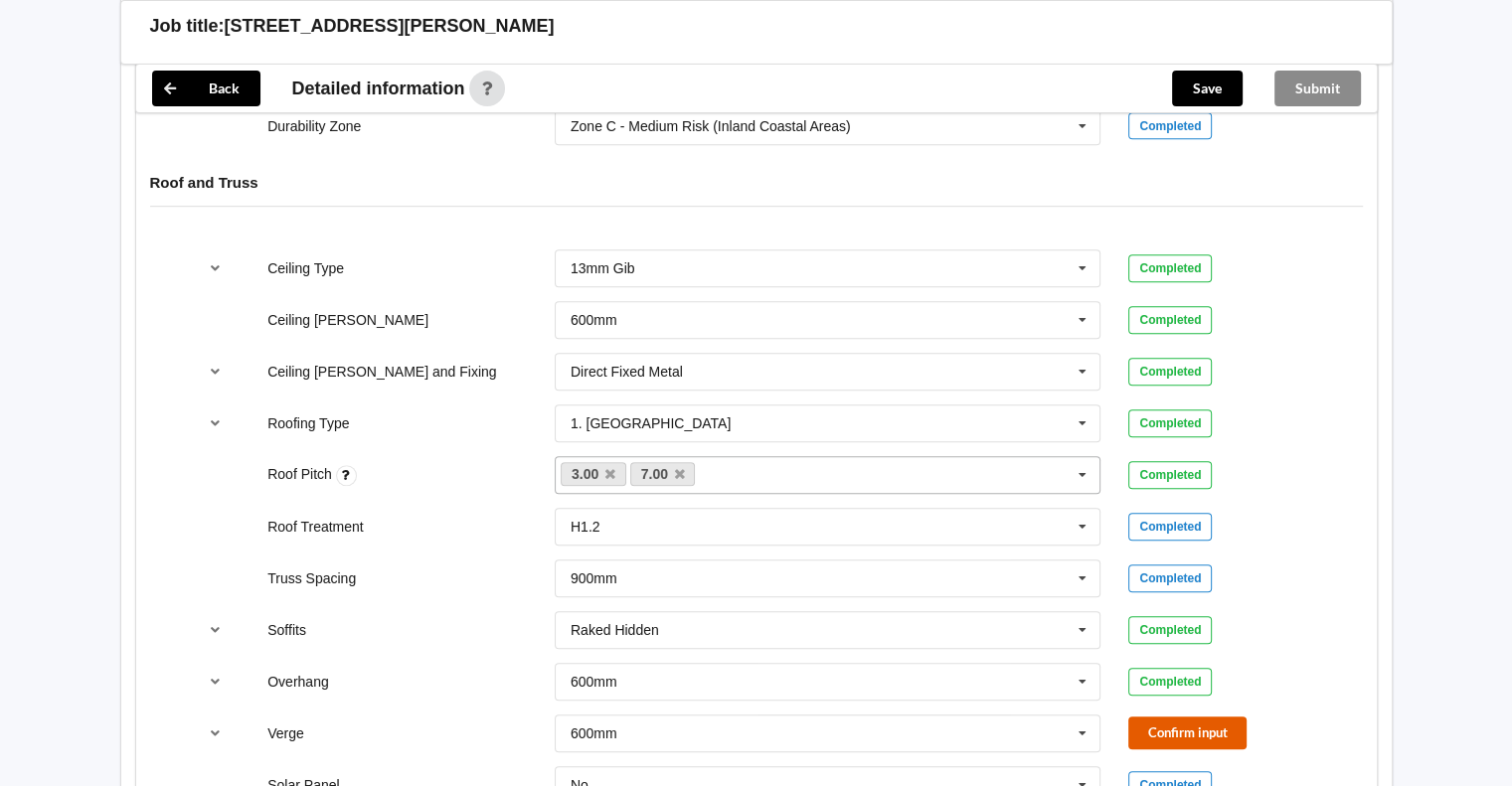 click on "Confirm input" at bounding box center [1187, 732] 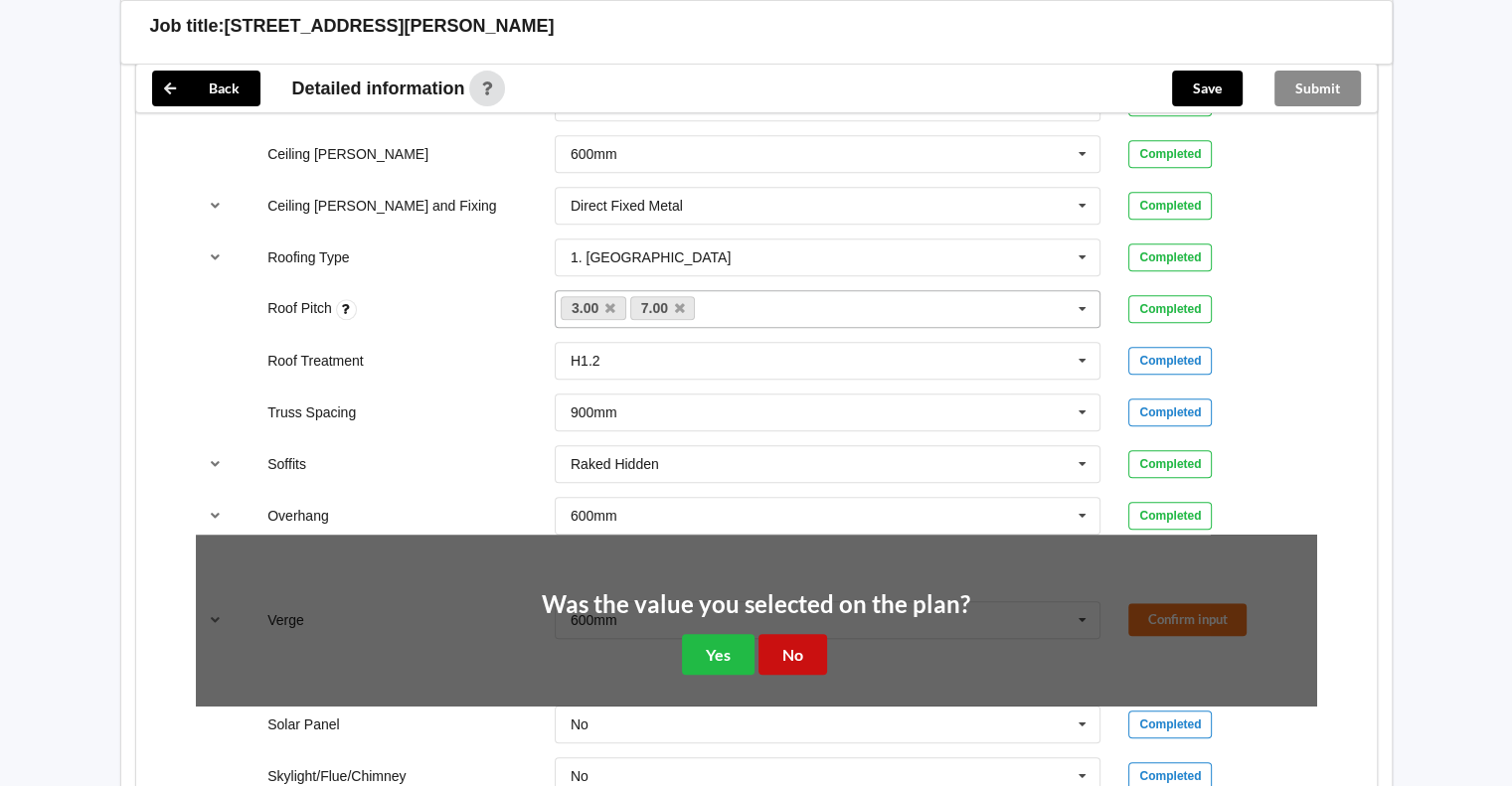 click on "No" at bounding box center (792, 654) 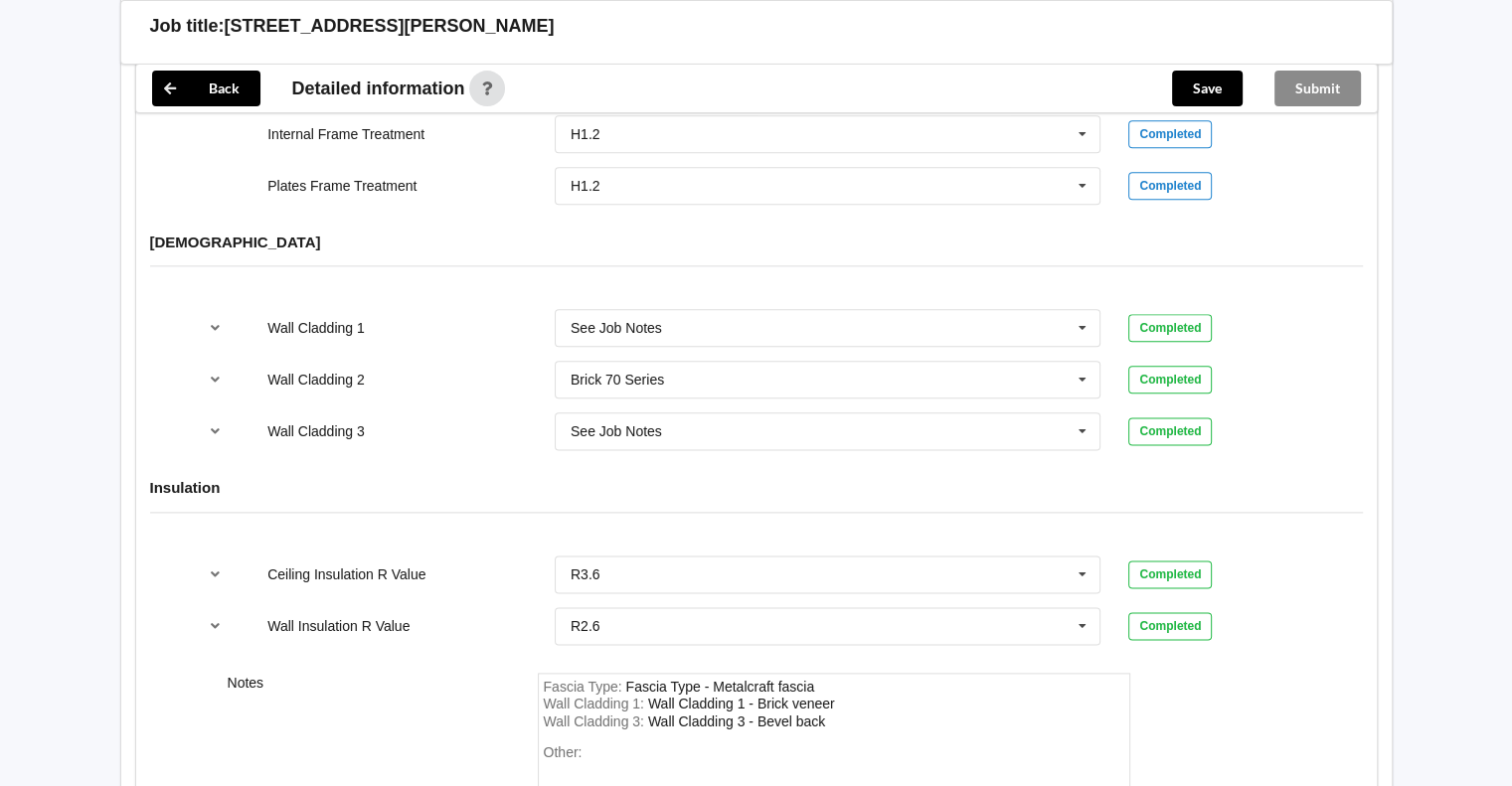 scroll, scrollTop: 2484, scrollLeft: 0, axis: vertical 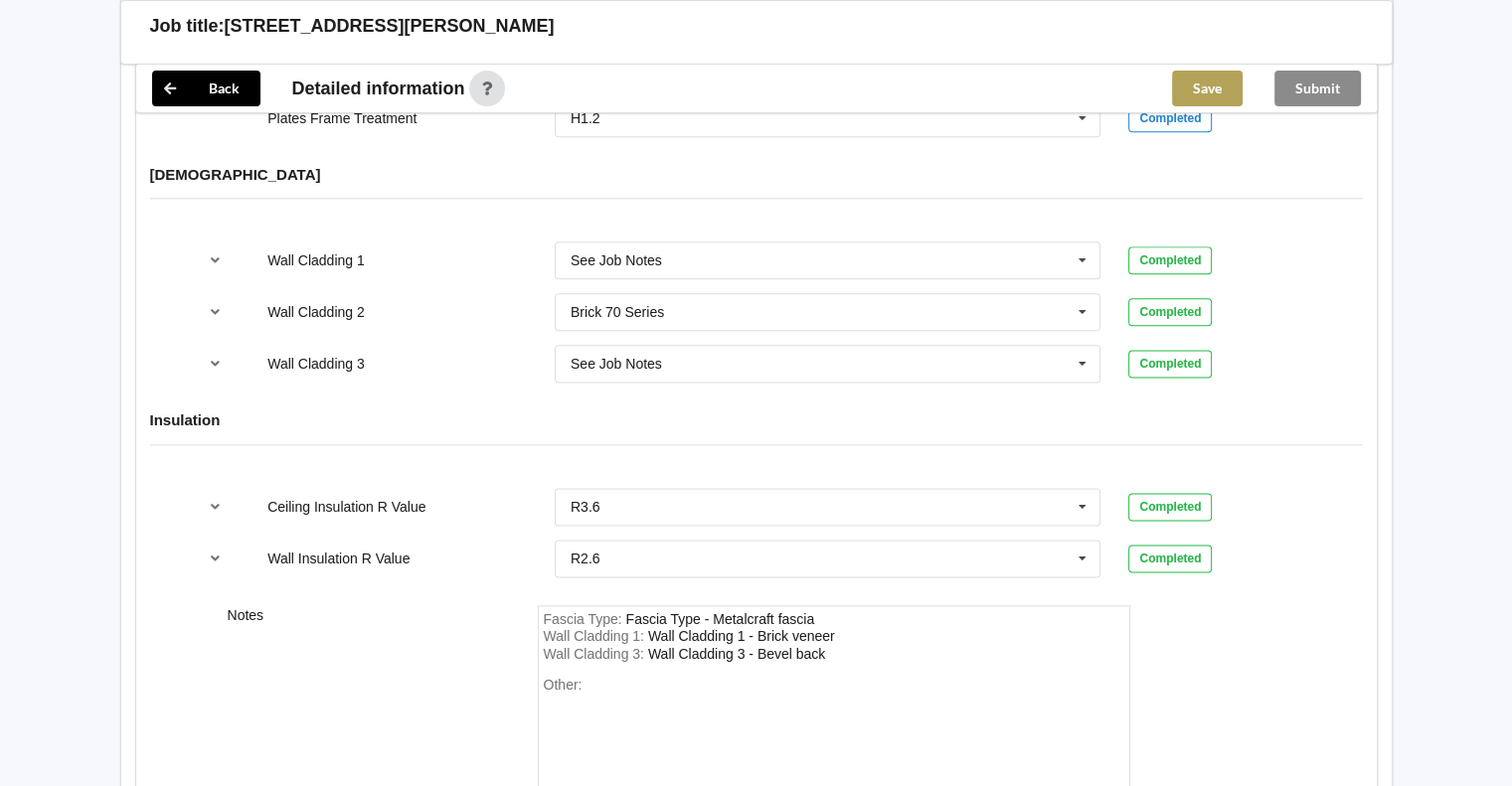click on "Save" at bounding box center [1207, 88] 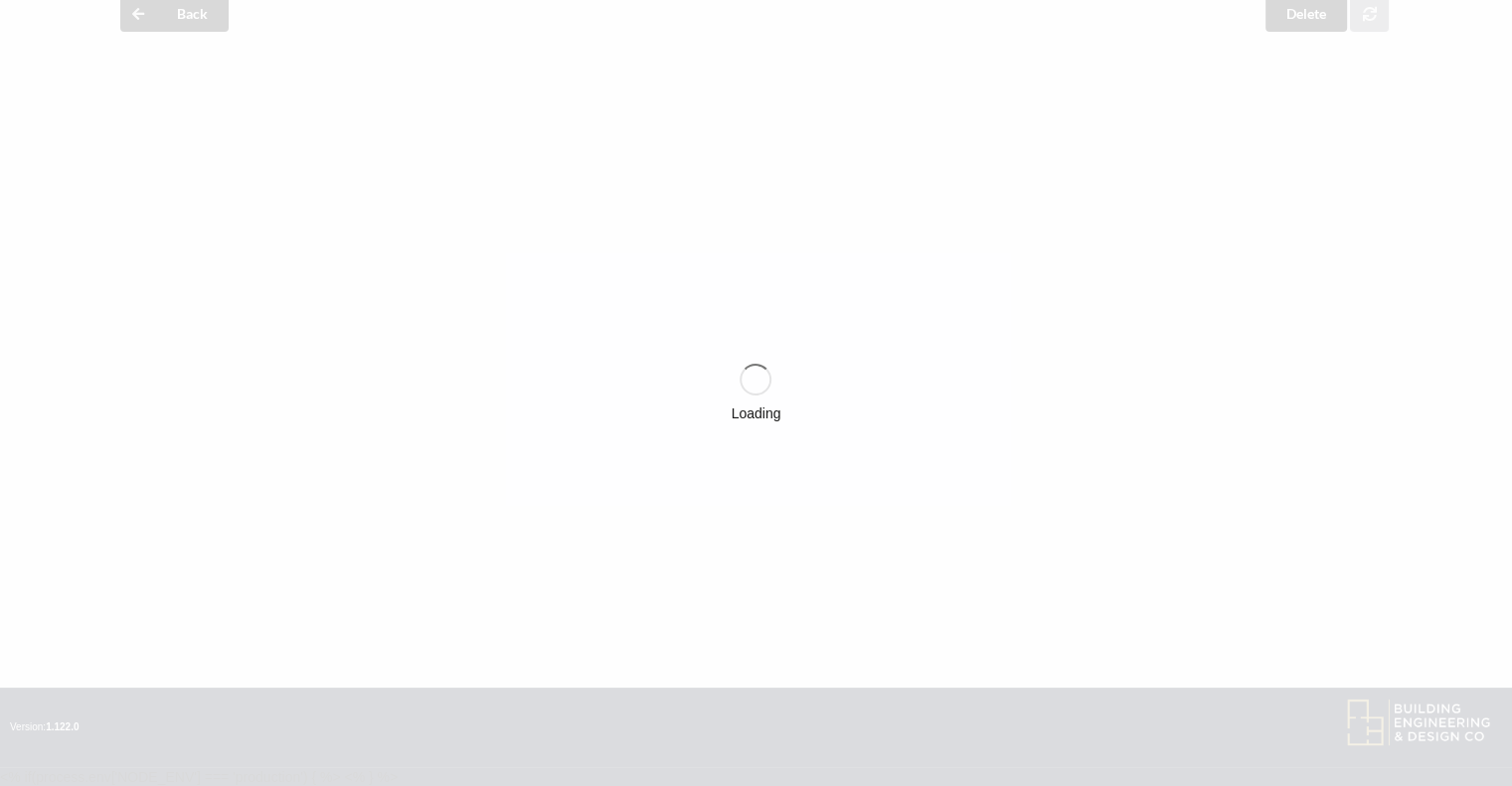 scroll, scrollTop: 2711, scrollLeft: 0, axis: vertical 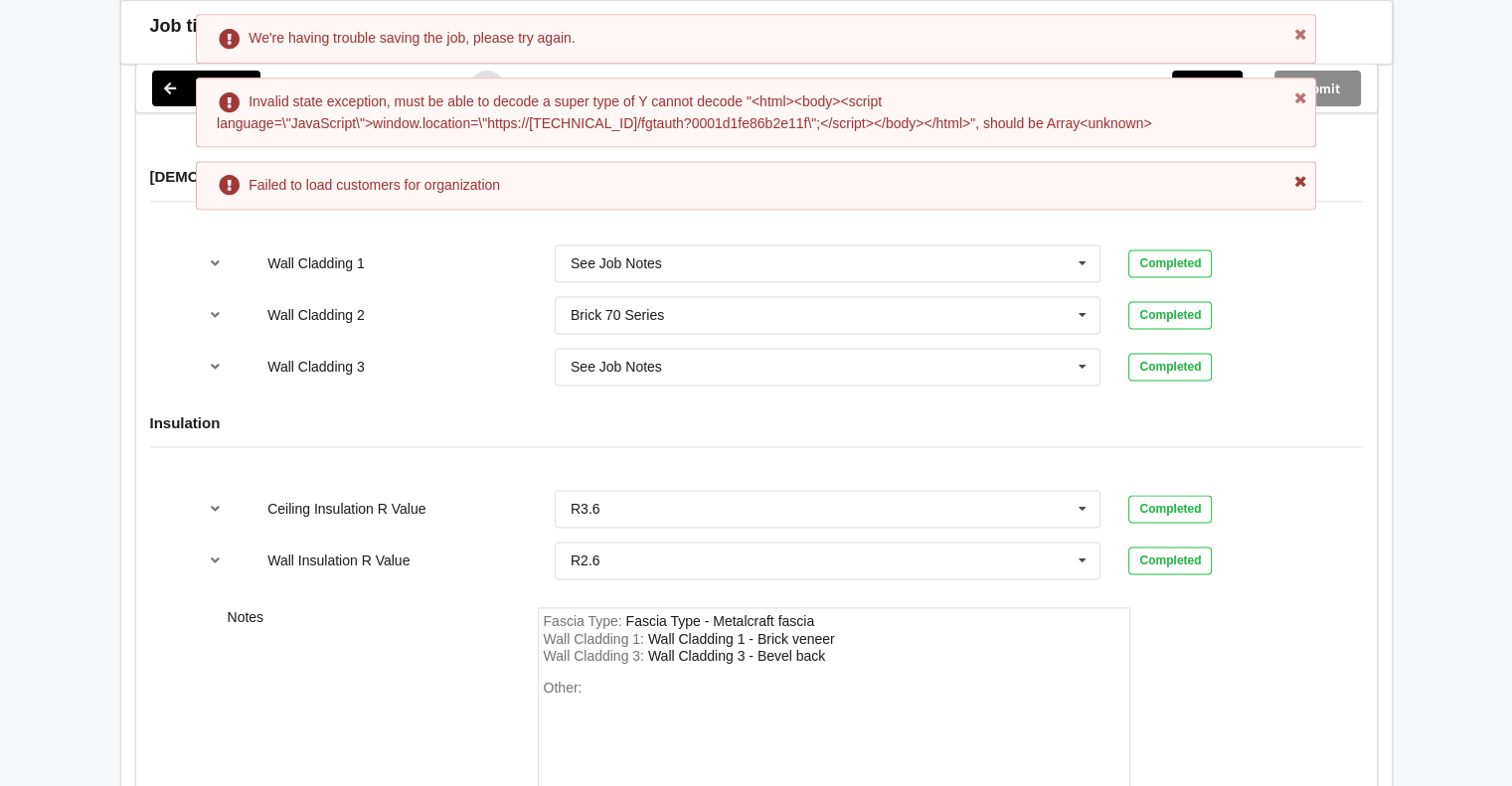 click at bounding box center [1300, 179] 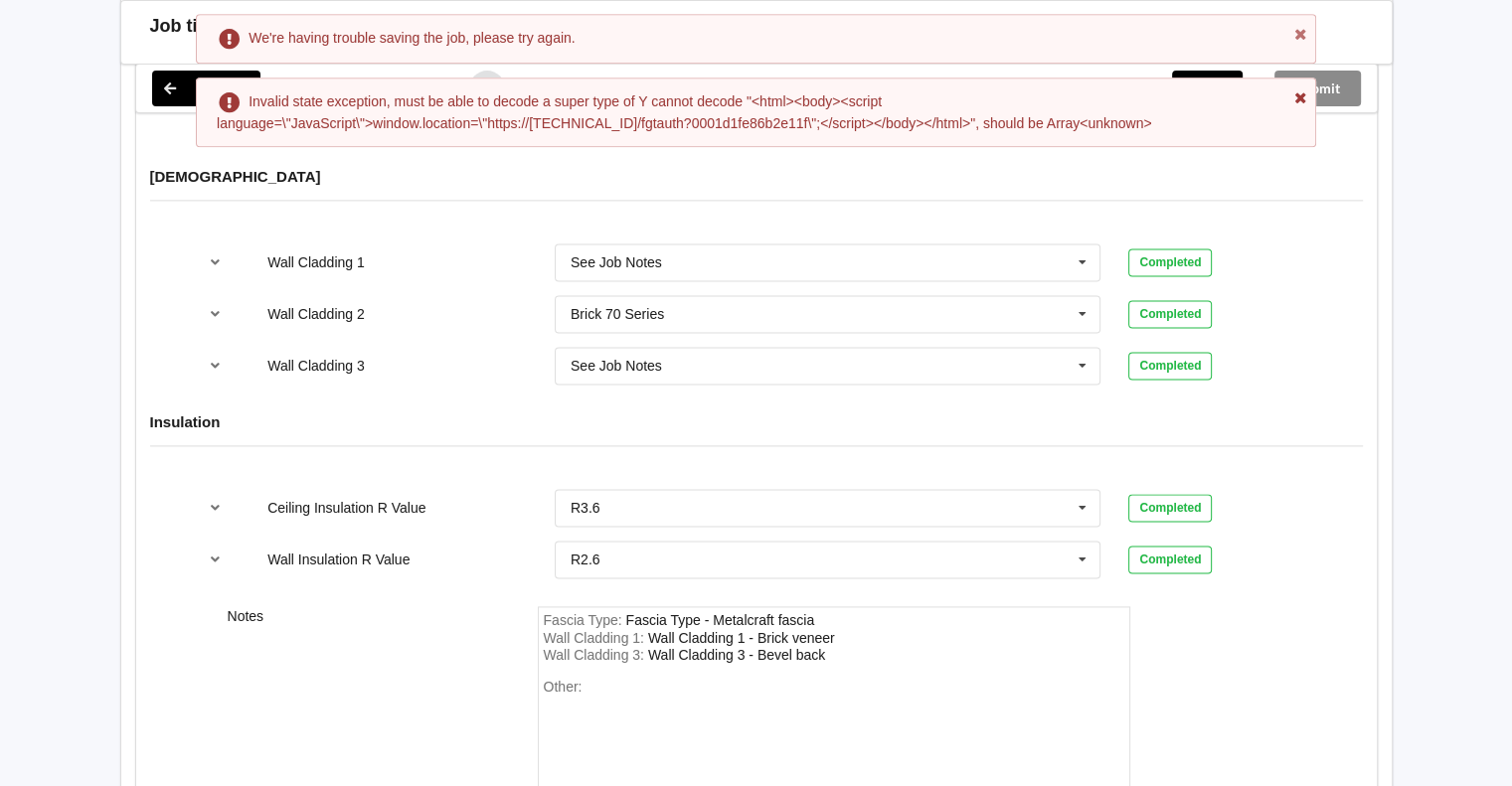 drag, startPoint x: 1304, startPoint y: 96, endPoint x: 1292, endPoint y: 56, distance: 41.76123 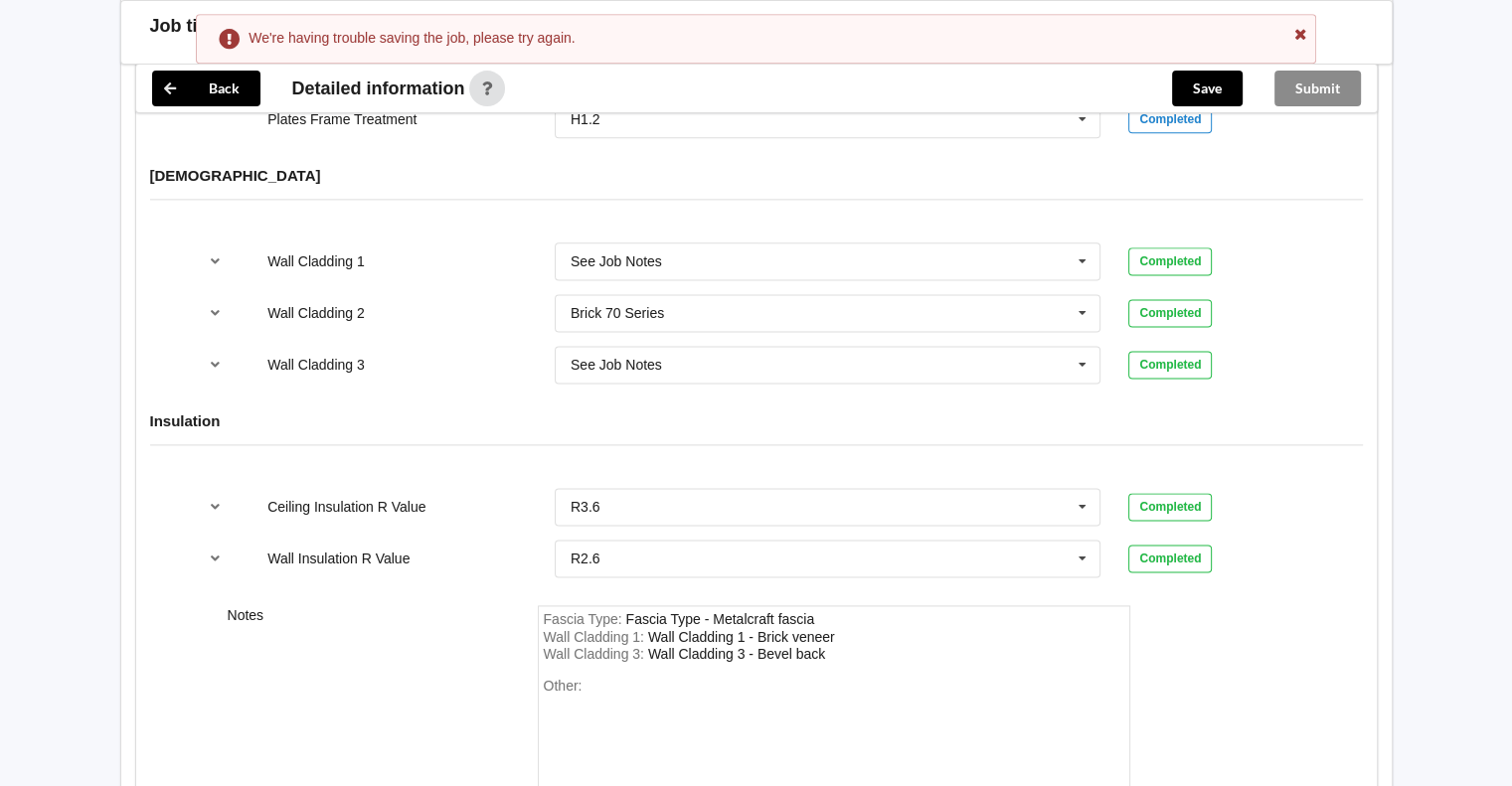 click at bounding box center (1300, 32) 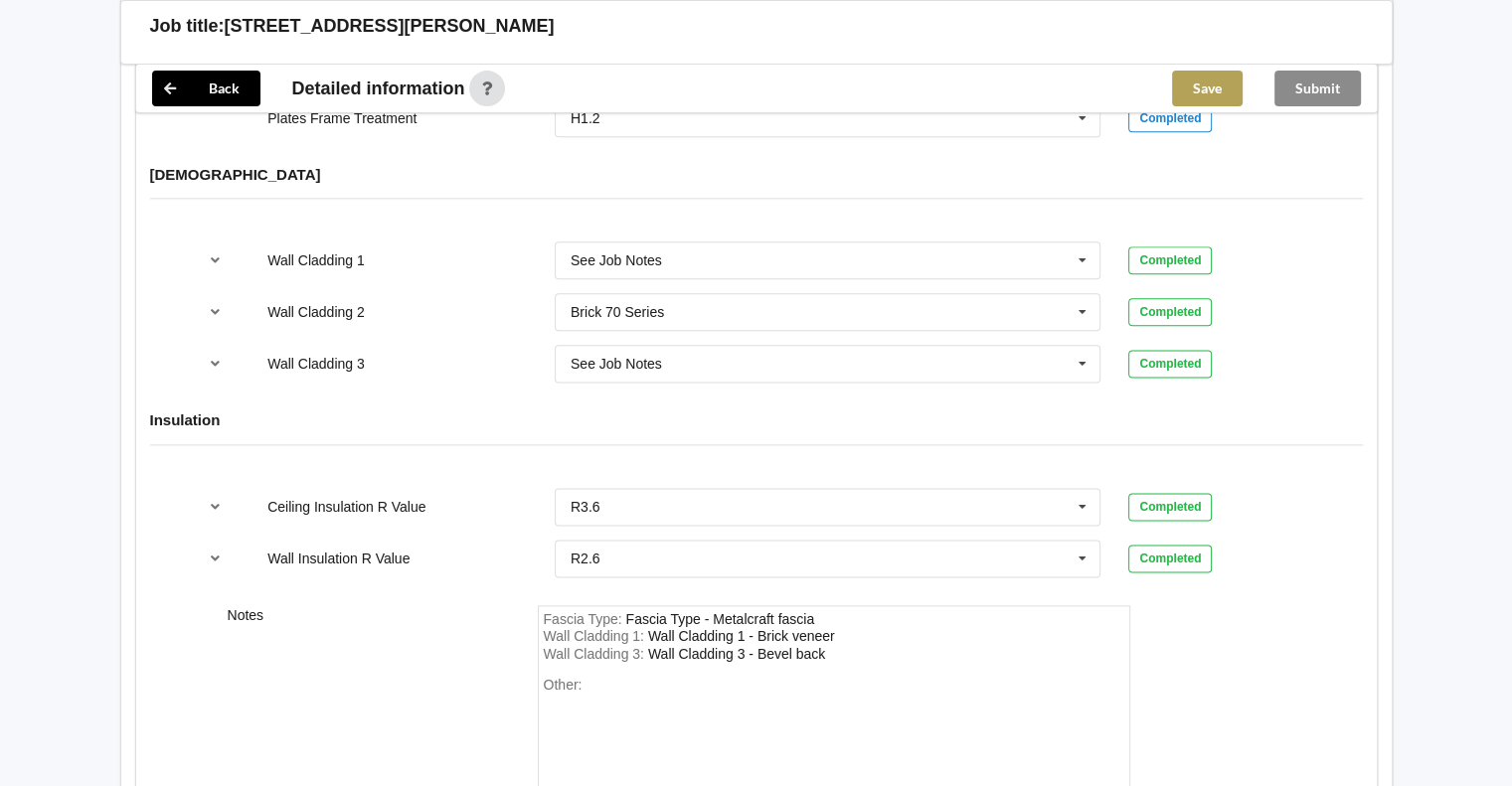 click on "Save" at bounding box center [1207, 88] 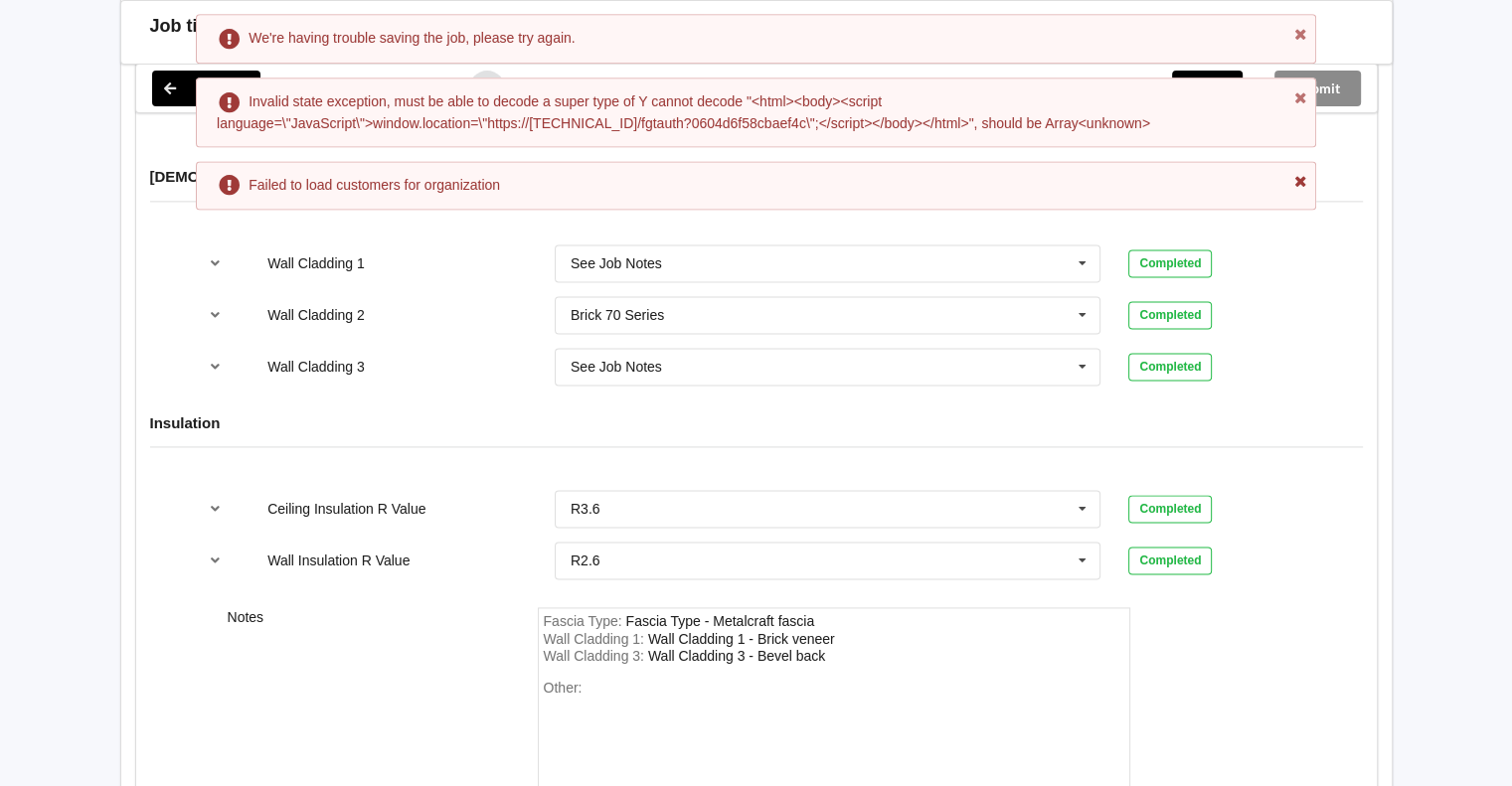 click at bounding box center [1300, 179] 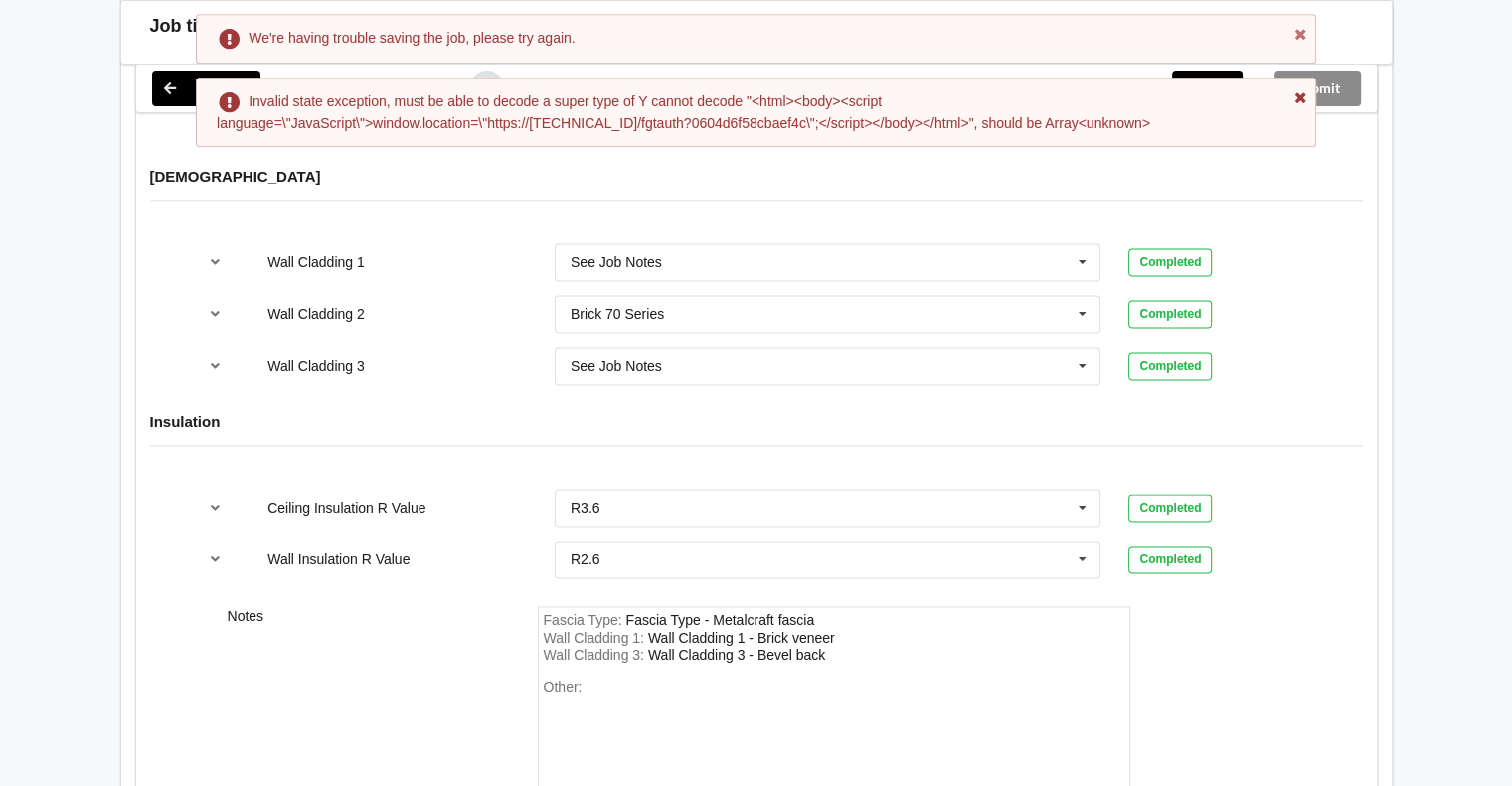 click at bounding box center (1300, 95) 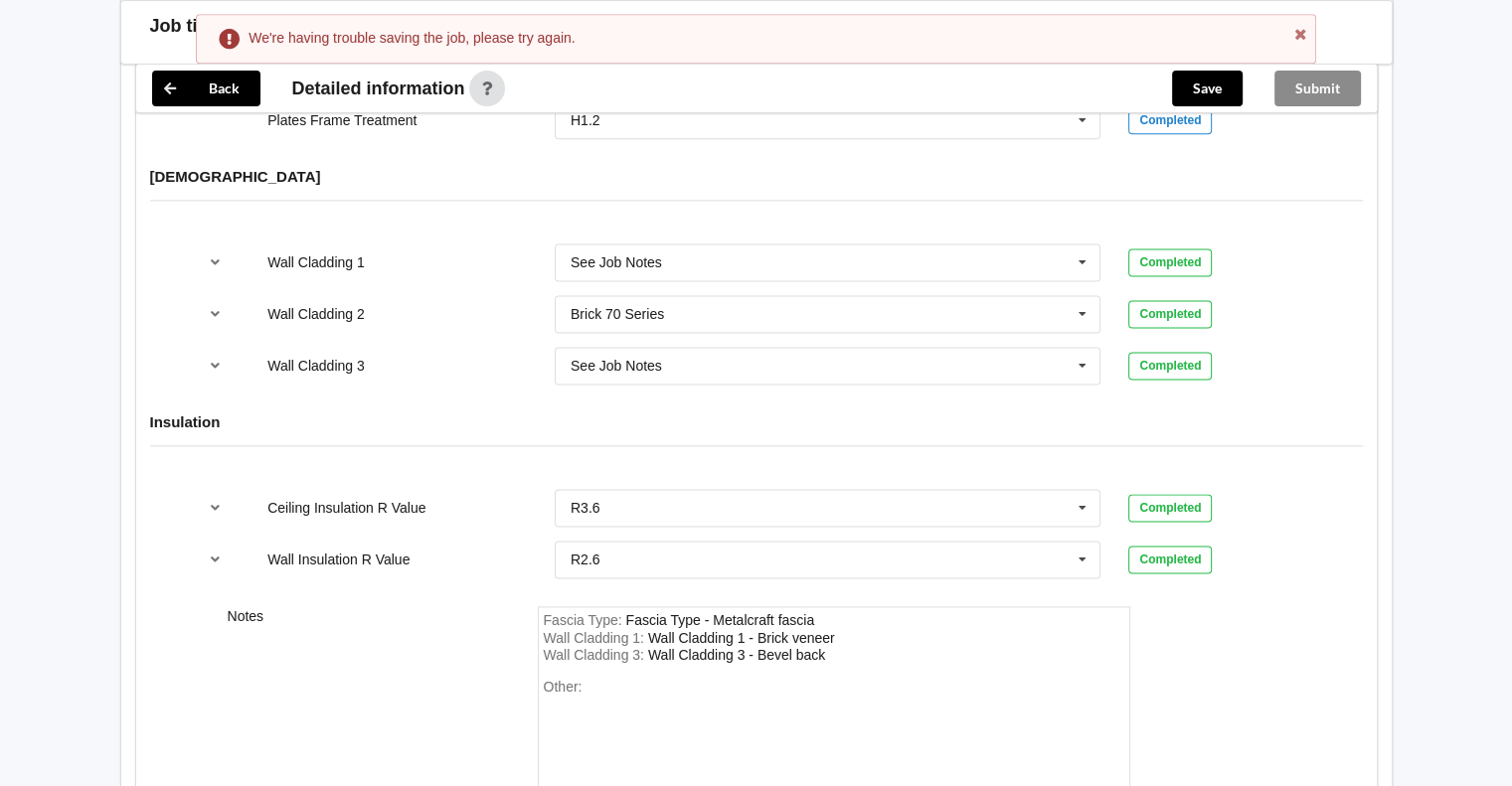 scroll, scrollTop: 2566, scrollLeft: 0, axis: vertical 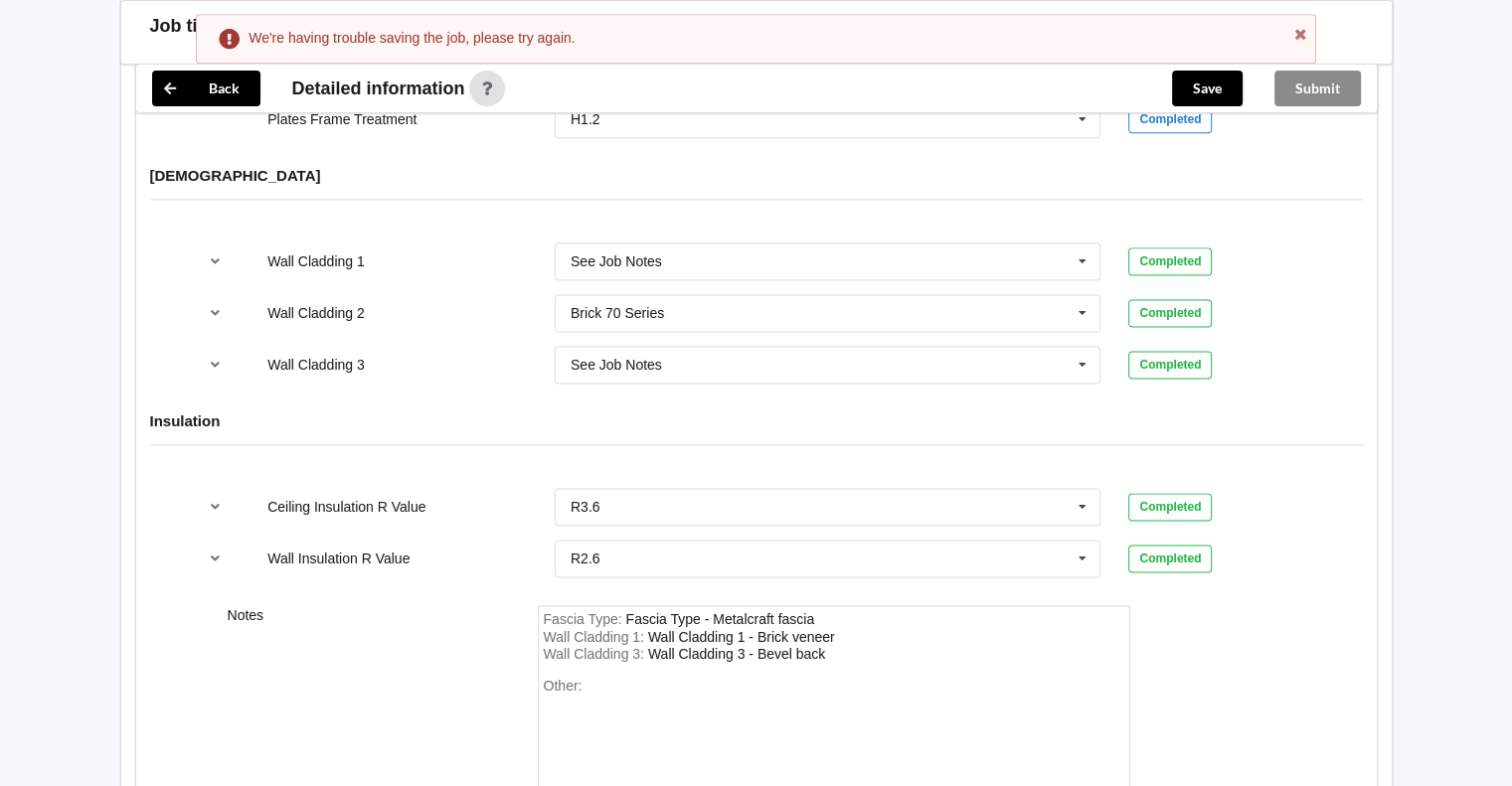 click on "We're having trouble saving the job, please try again." at bounding box center (756, 39) 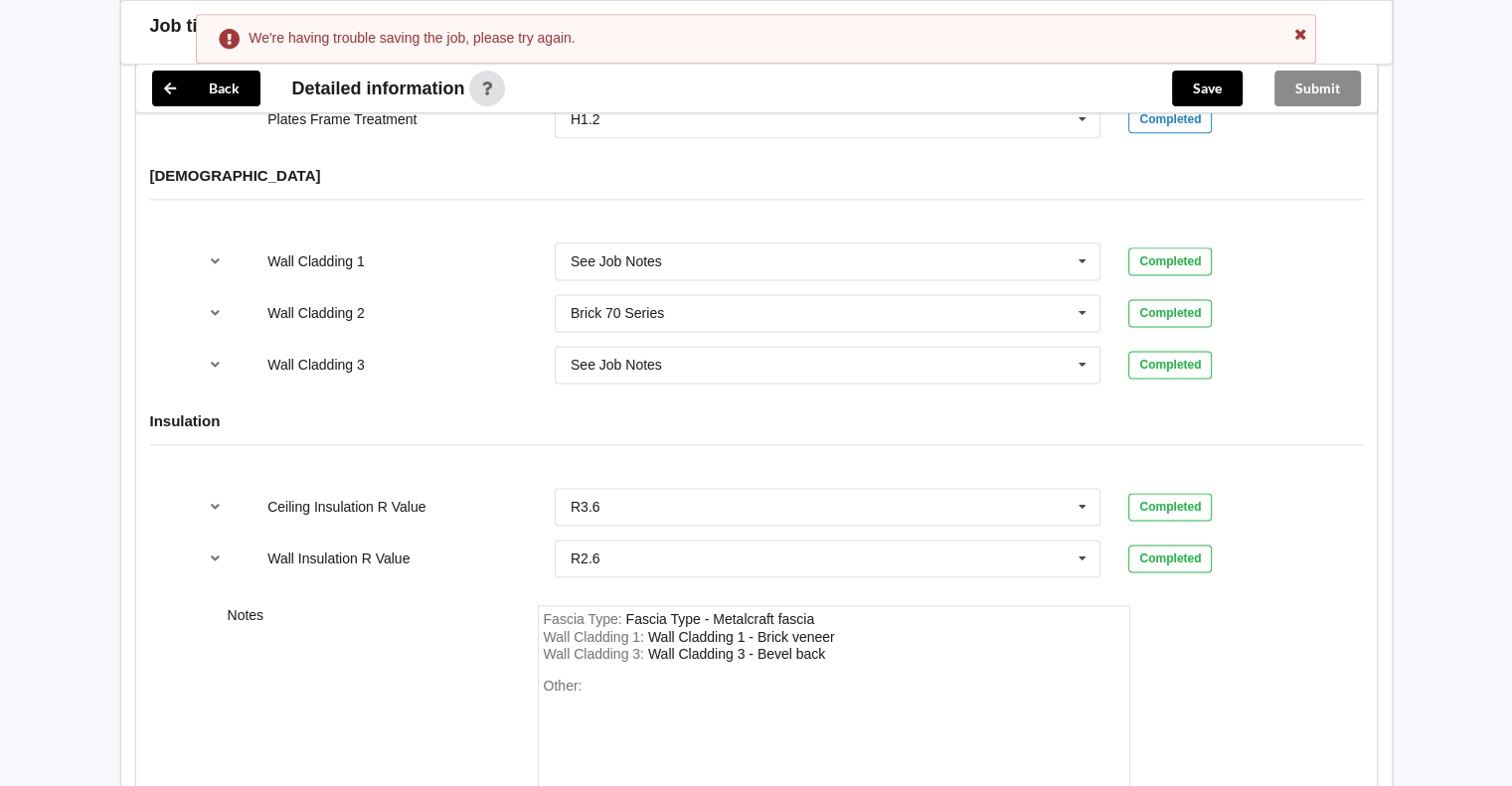 click at bounding box center [1300, 32] 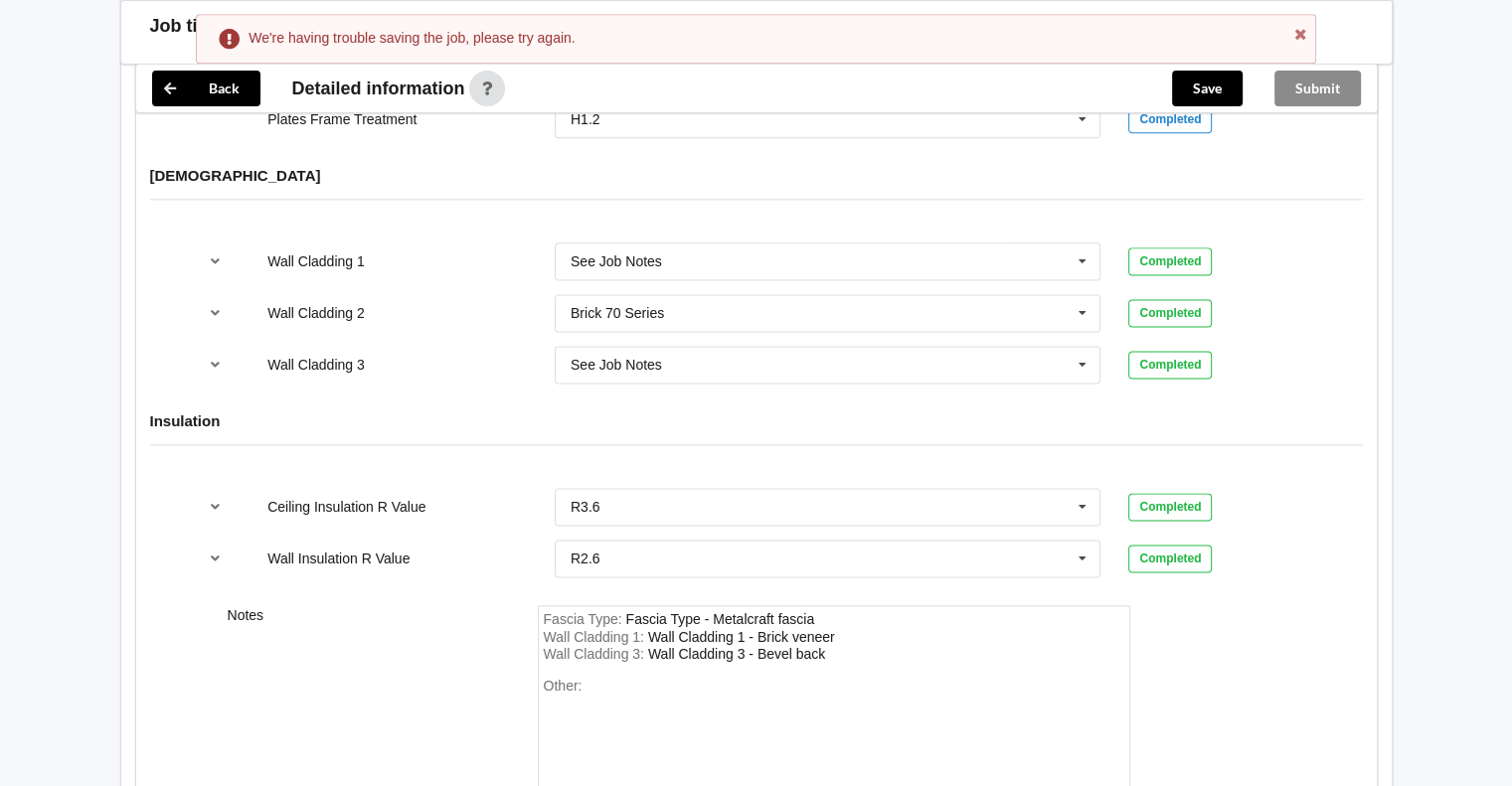 scroll, scrollTop: 2484, scrollLeft: 0, axis: vertical 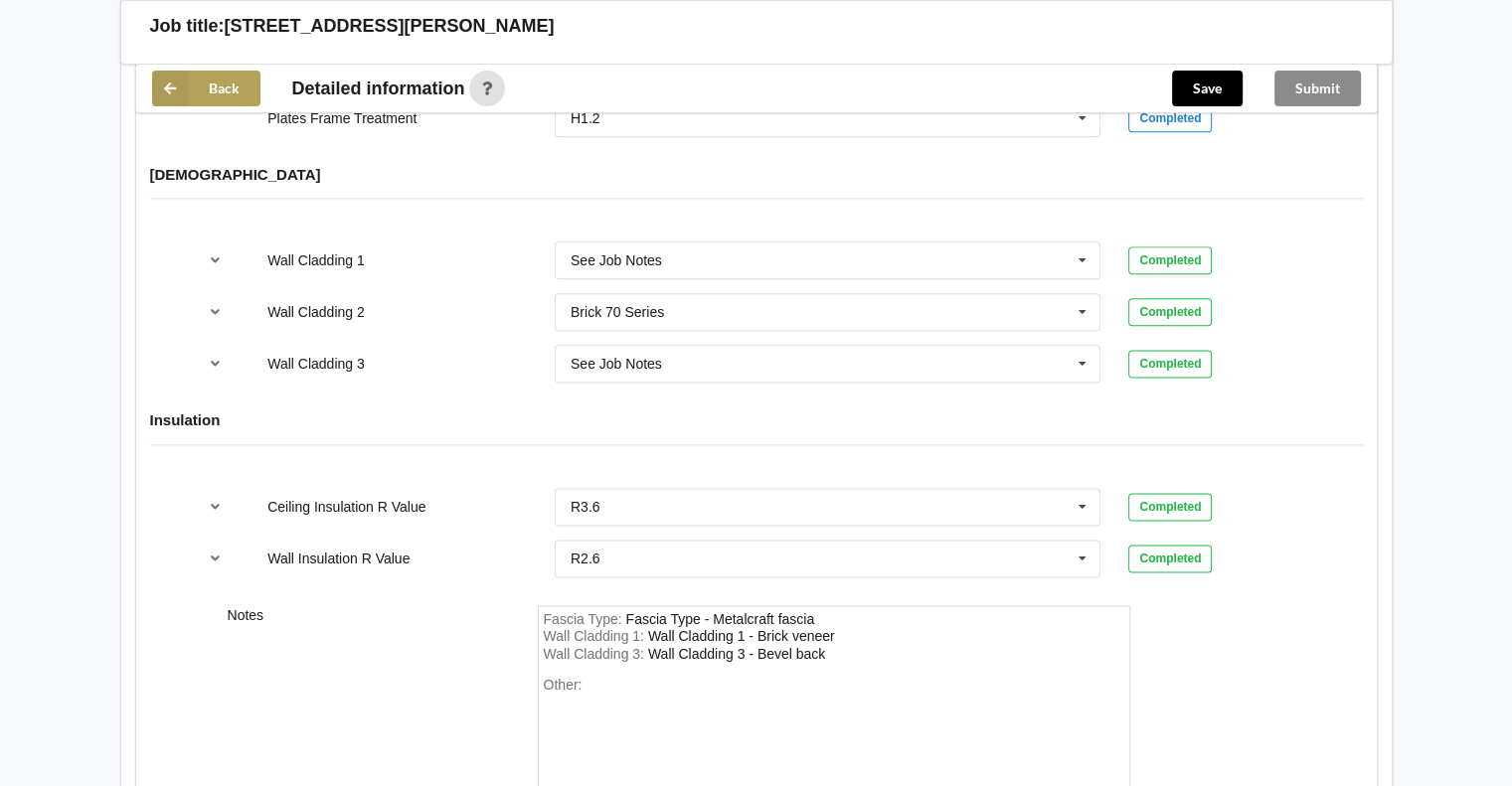 click on "Back" at bounding box center (206, 88) 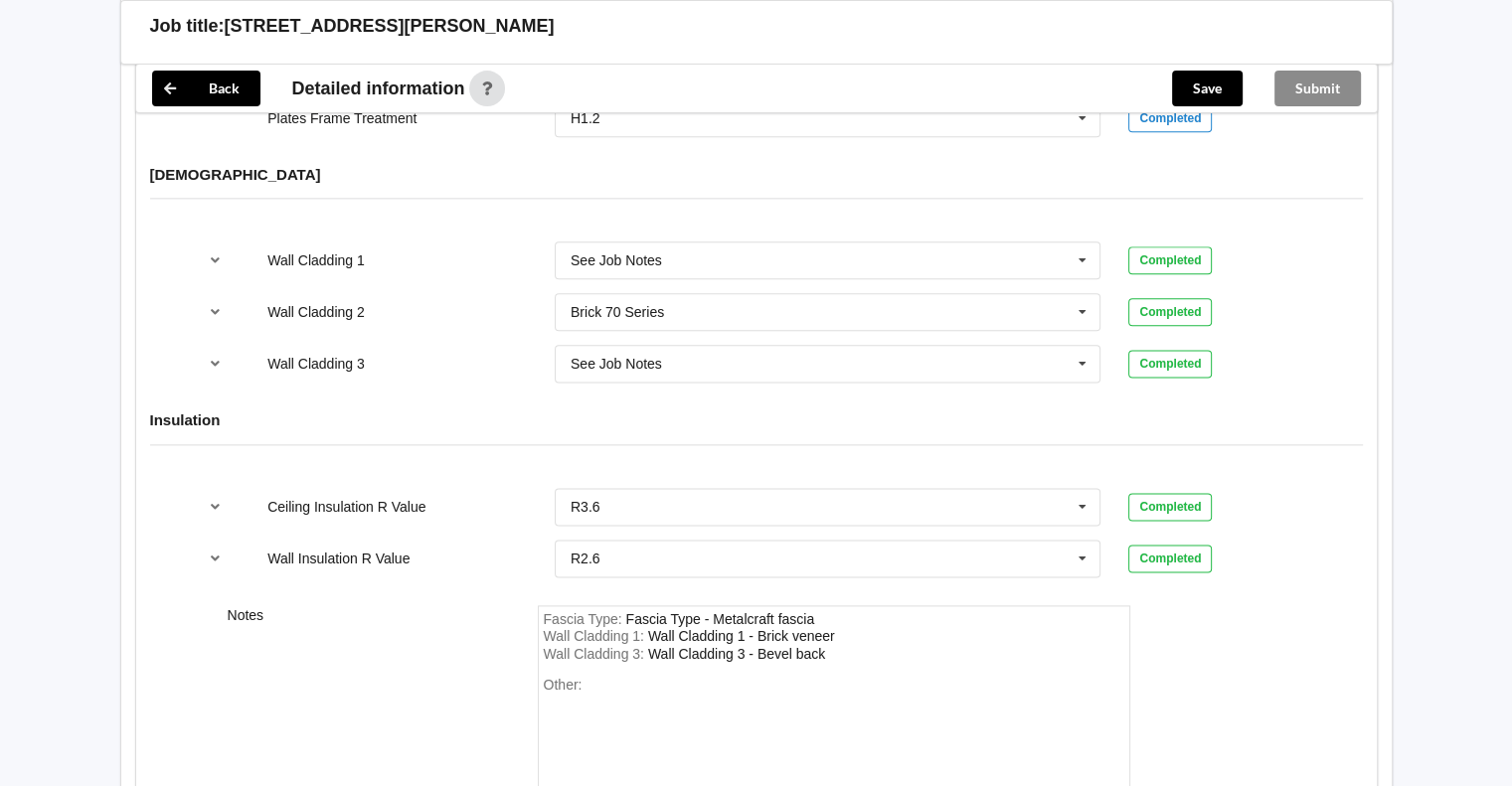 scroll, scrollTop: 0, scrollLeft: 0, axis: both 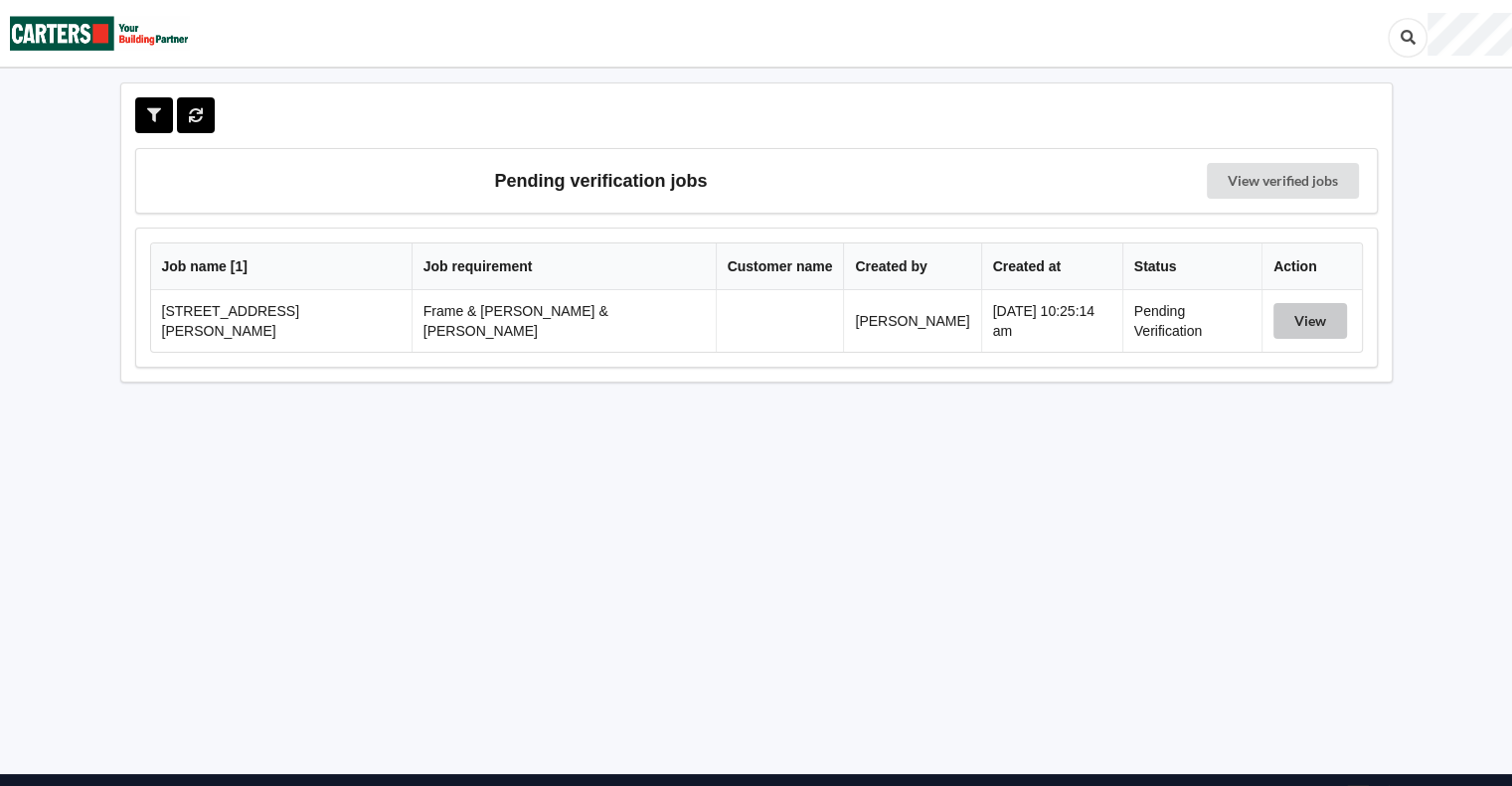 click on "View" at bounding box center (1310, 321) 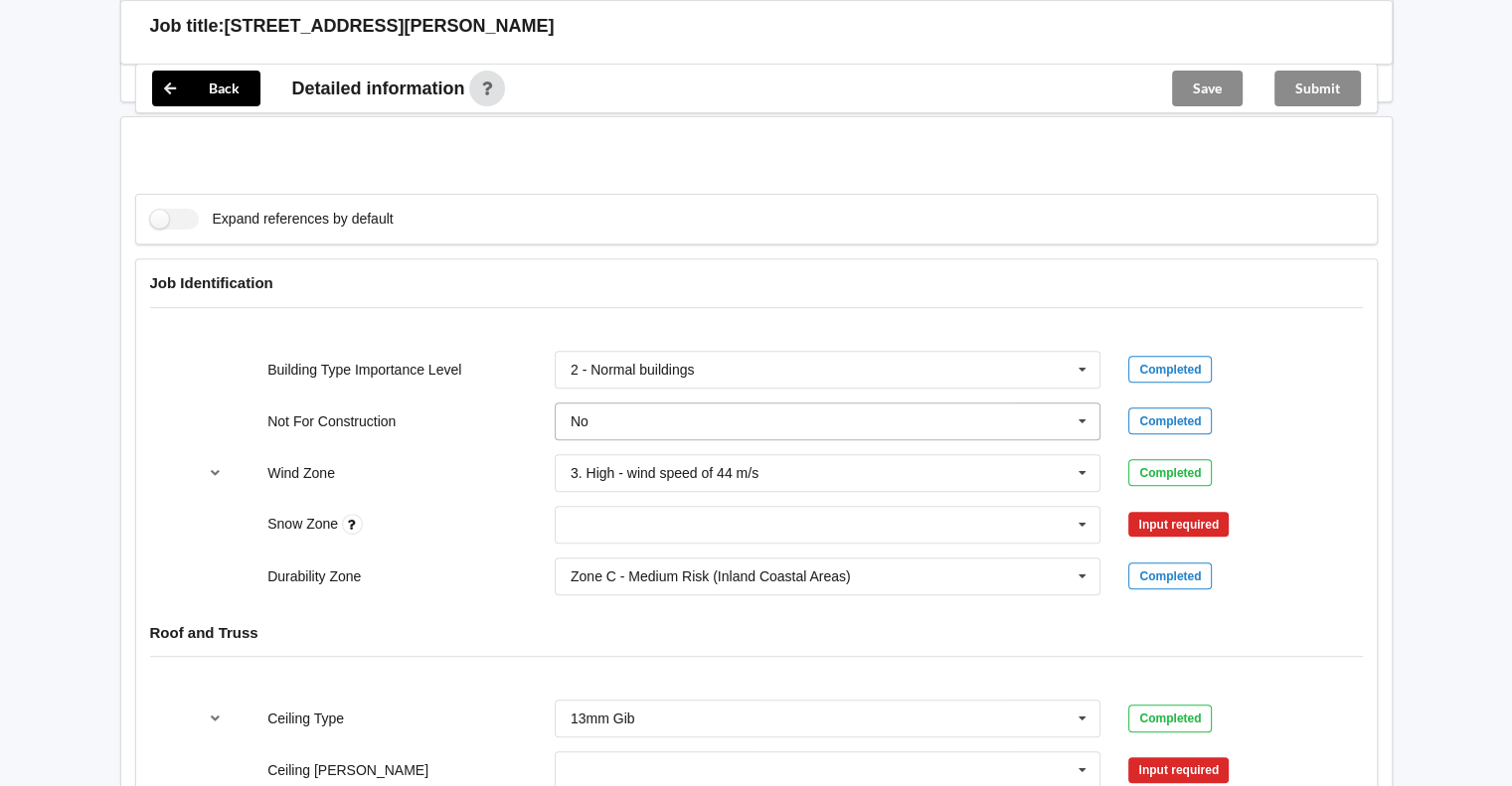 scroll, scrollTop: 994, scrollLeft: 0, axis: vertical 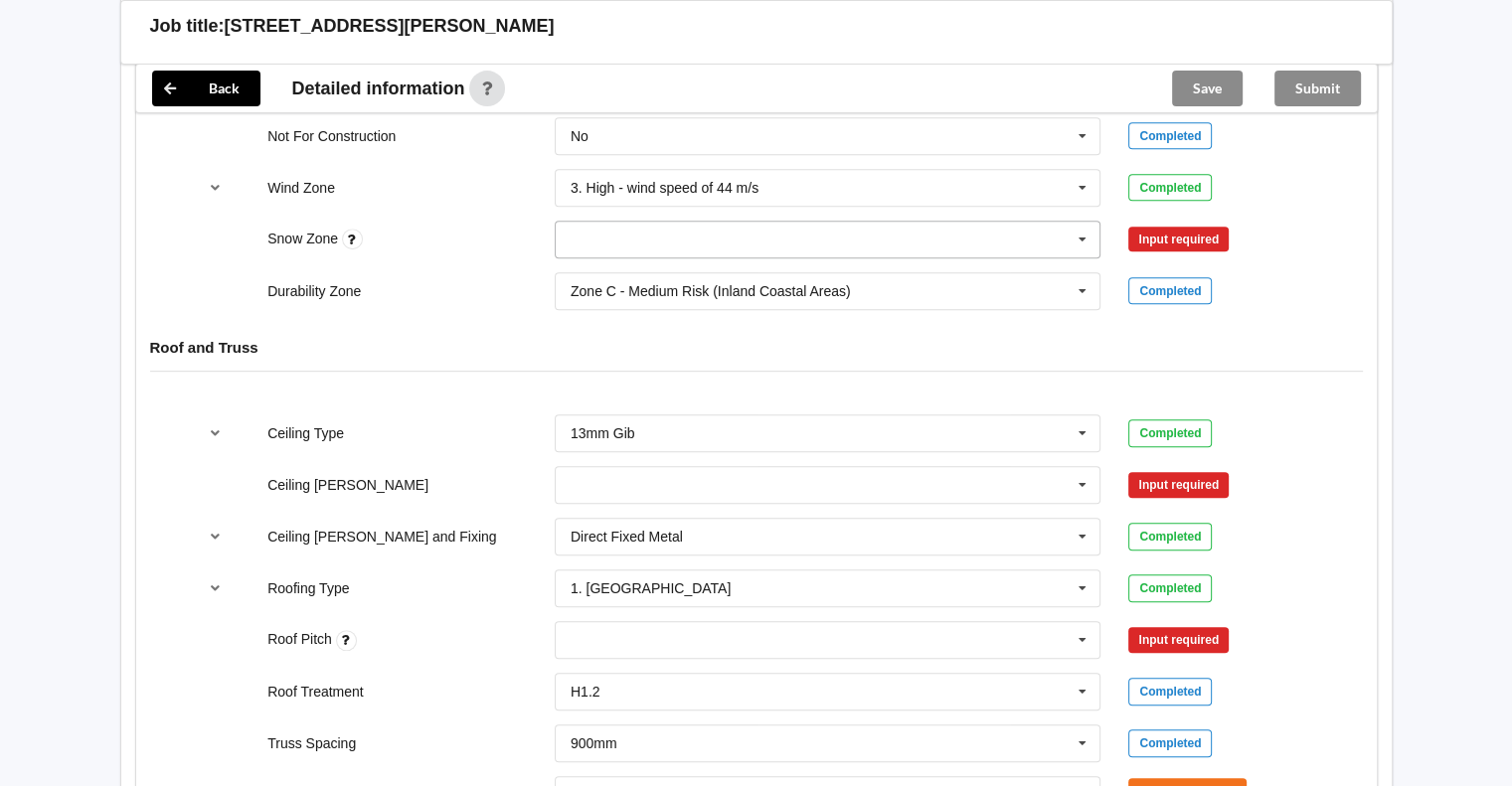 click at bounding box center (1083, 239) 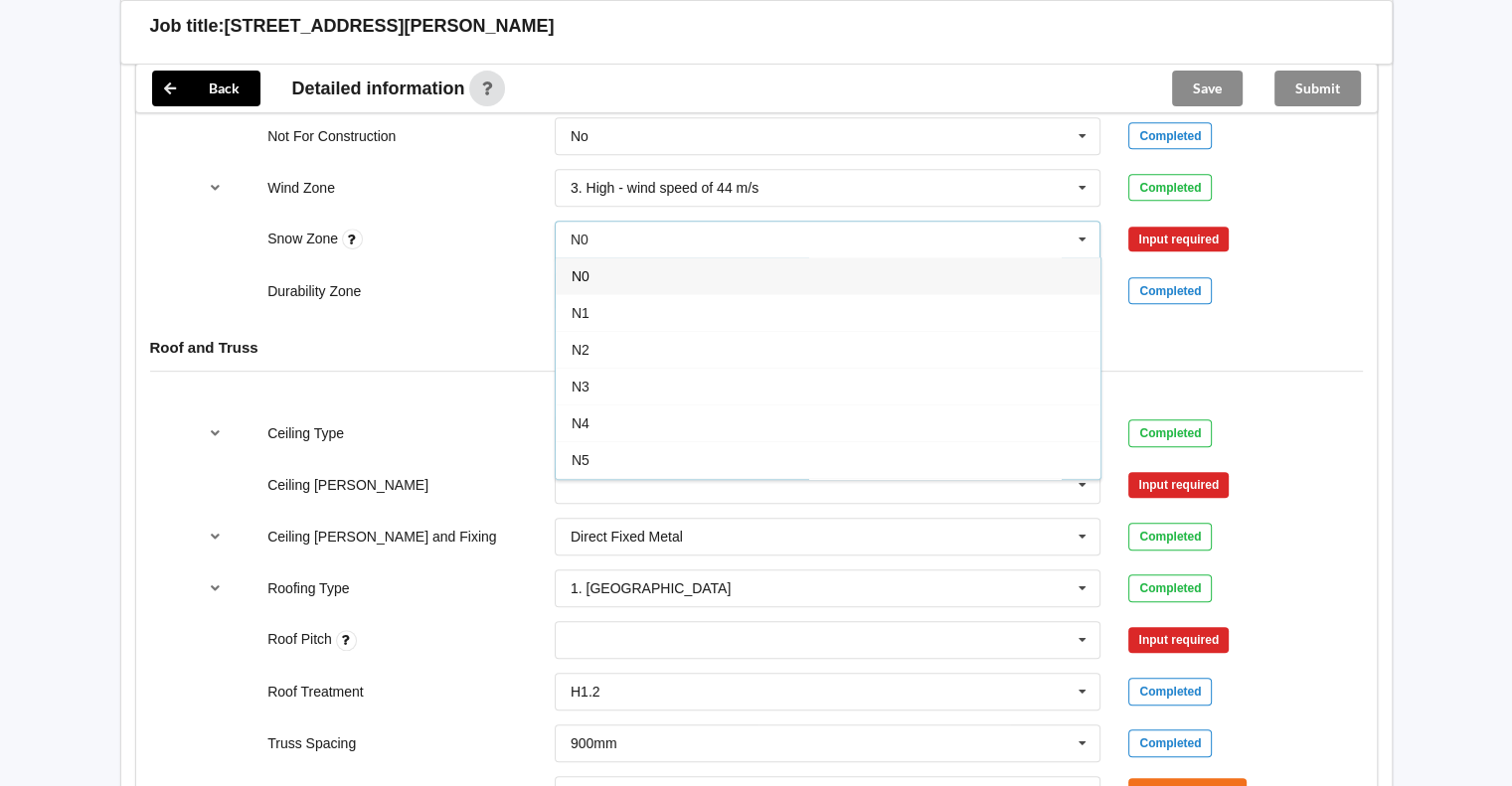 click on "N0" at bounding box center (828, 275) 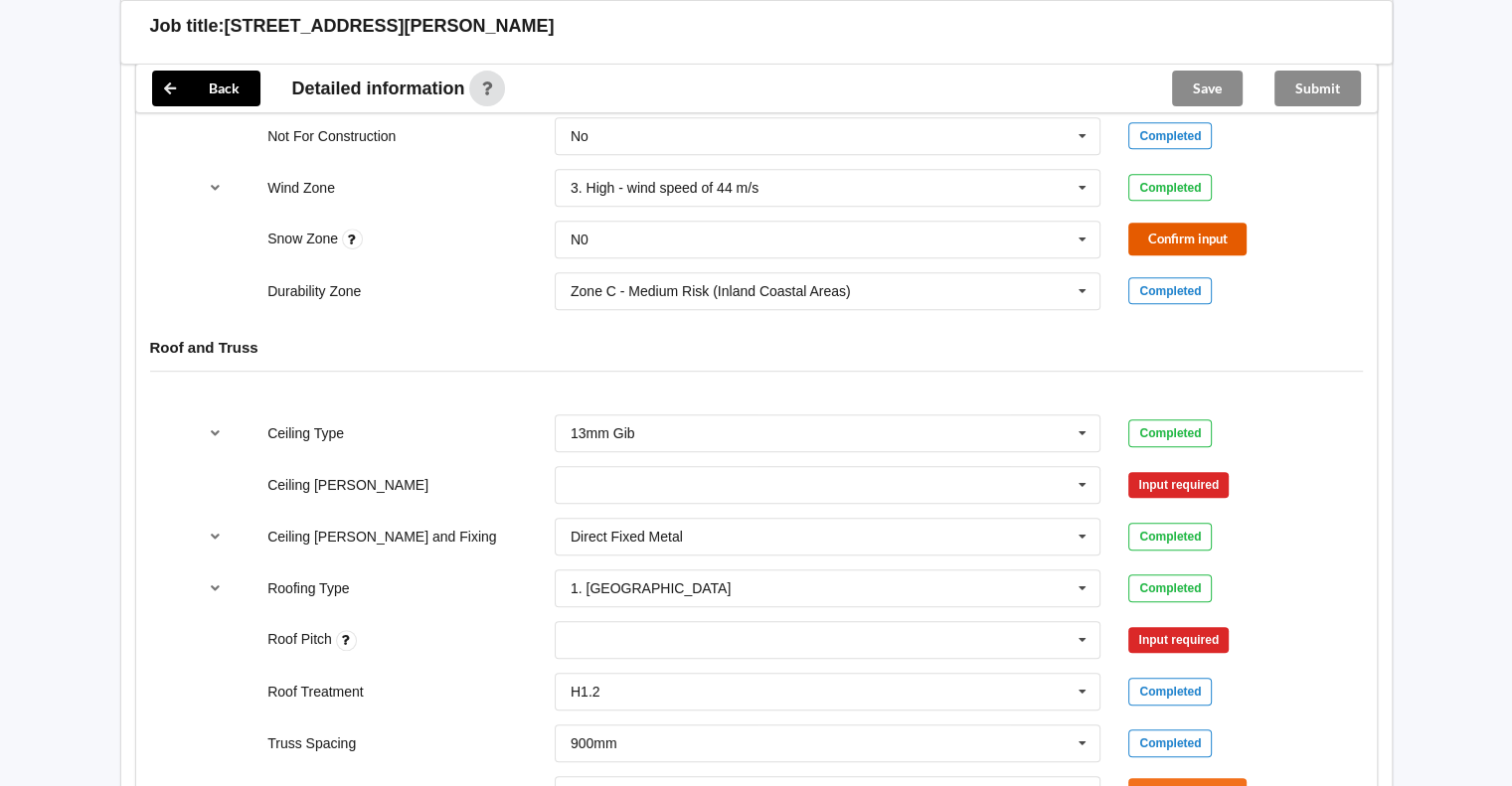 click on "Confirm input" at bounding box center [1187, 238] 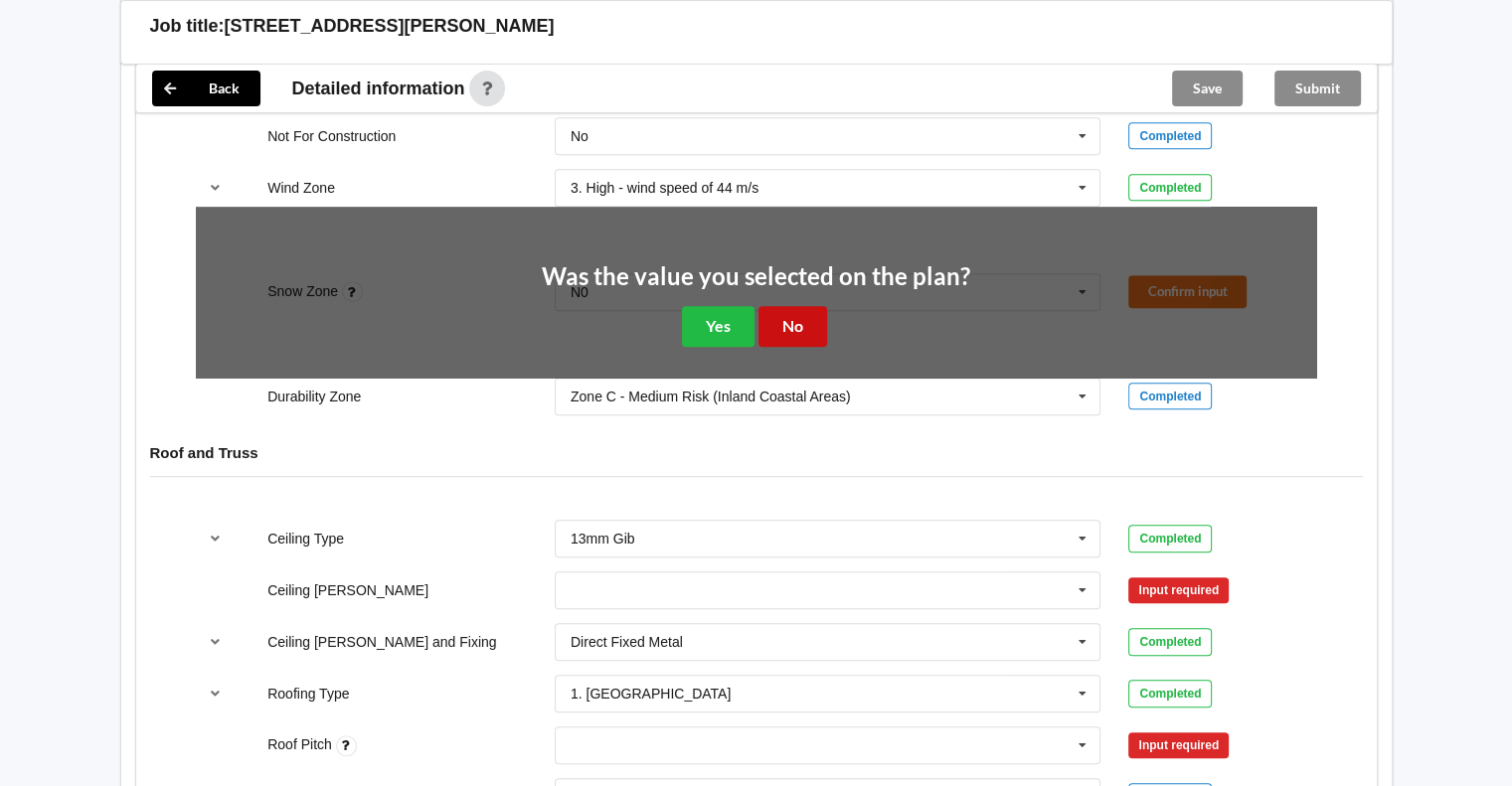 click on "No" at bounding box center (792, 326) 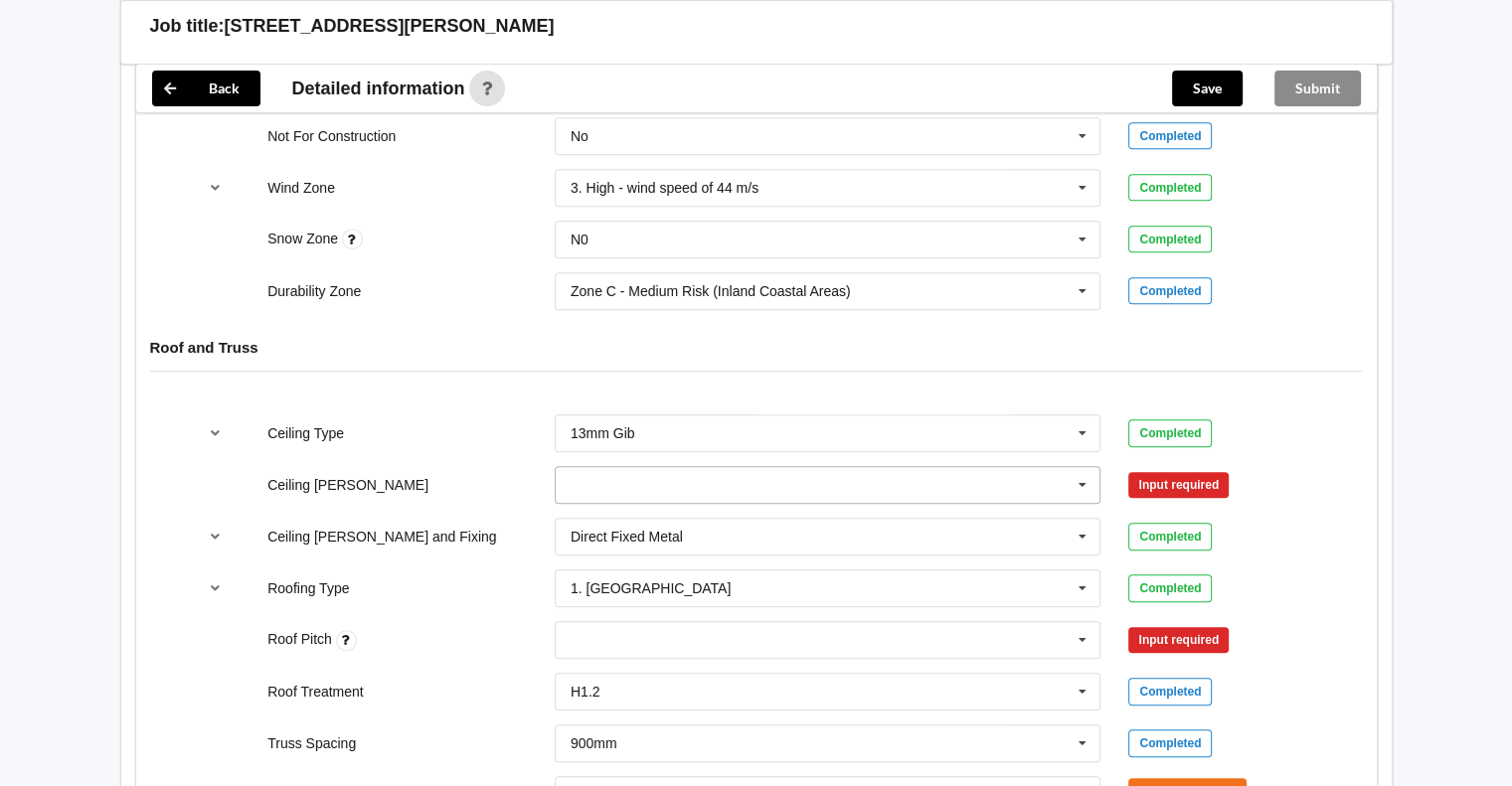 click at bounding box center (1083, 485) 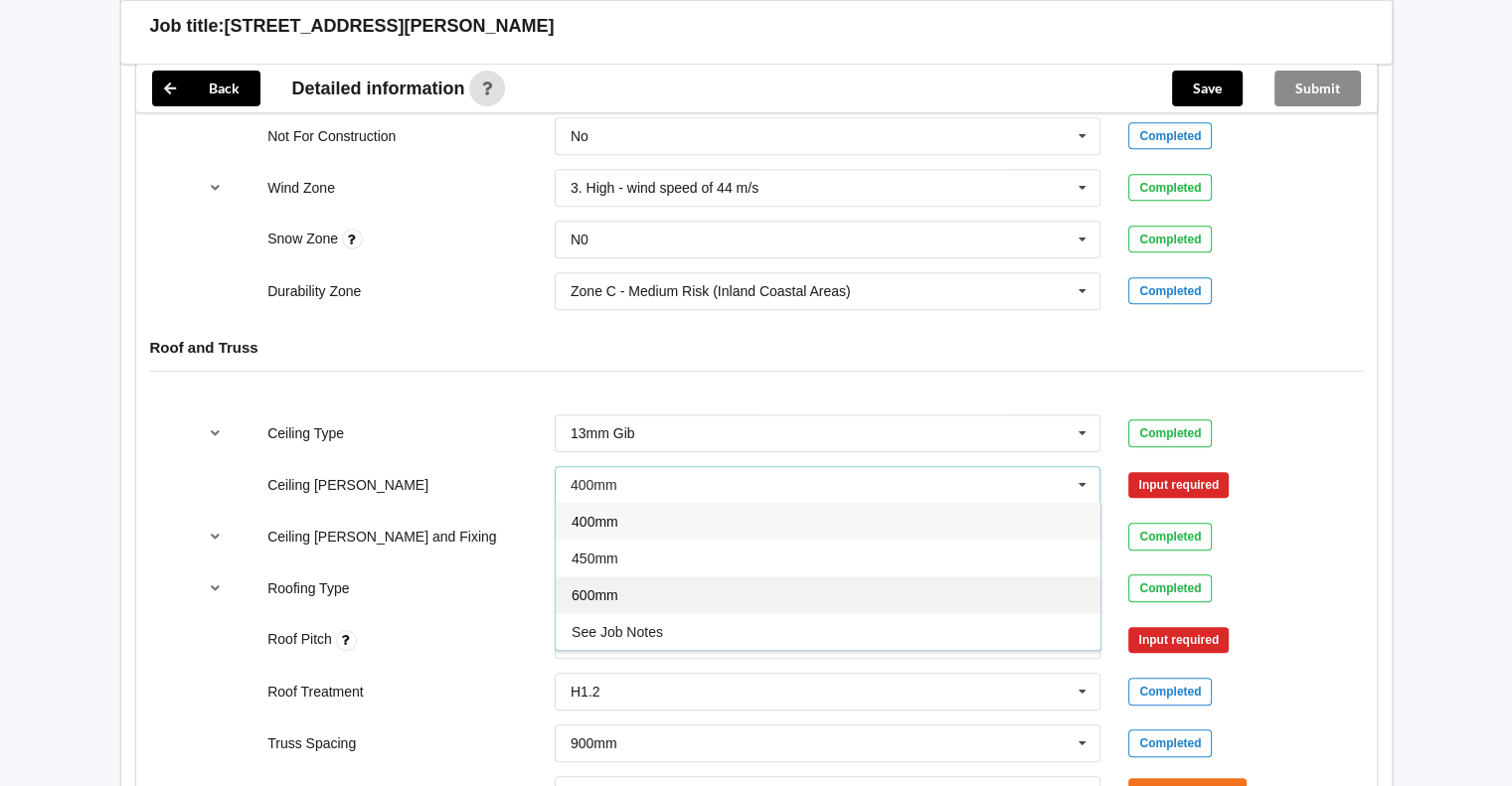 drag, startPoint x: 719, startPoint y: 566, endPoint x: 747, endPoint y: 545, distance: 35 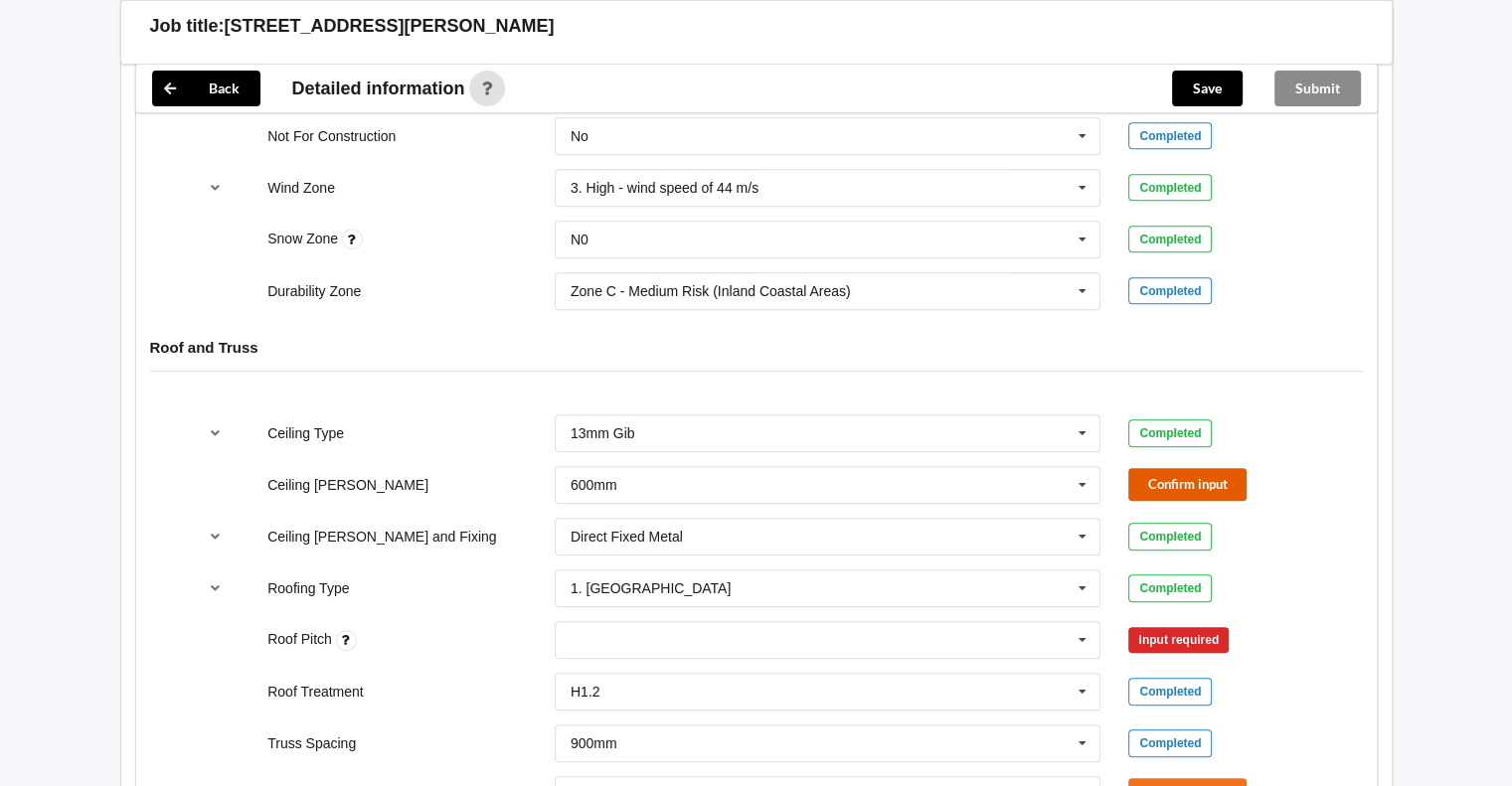 click on "Confirm input" at bounding box center [1187, 484] 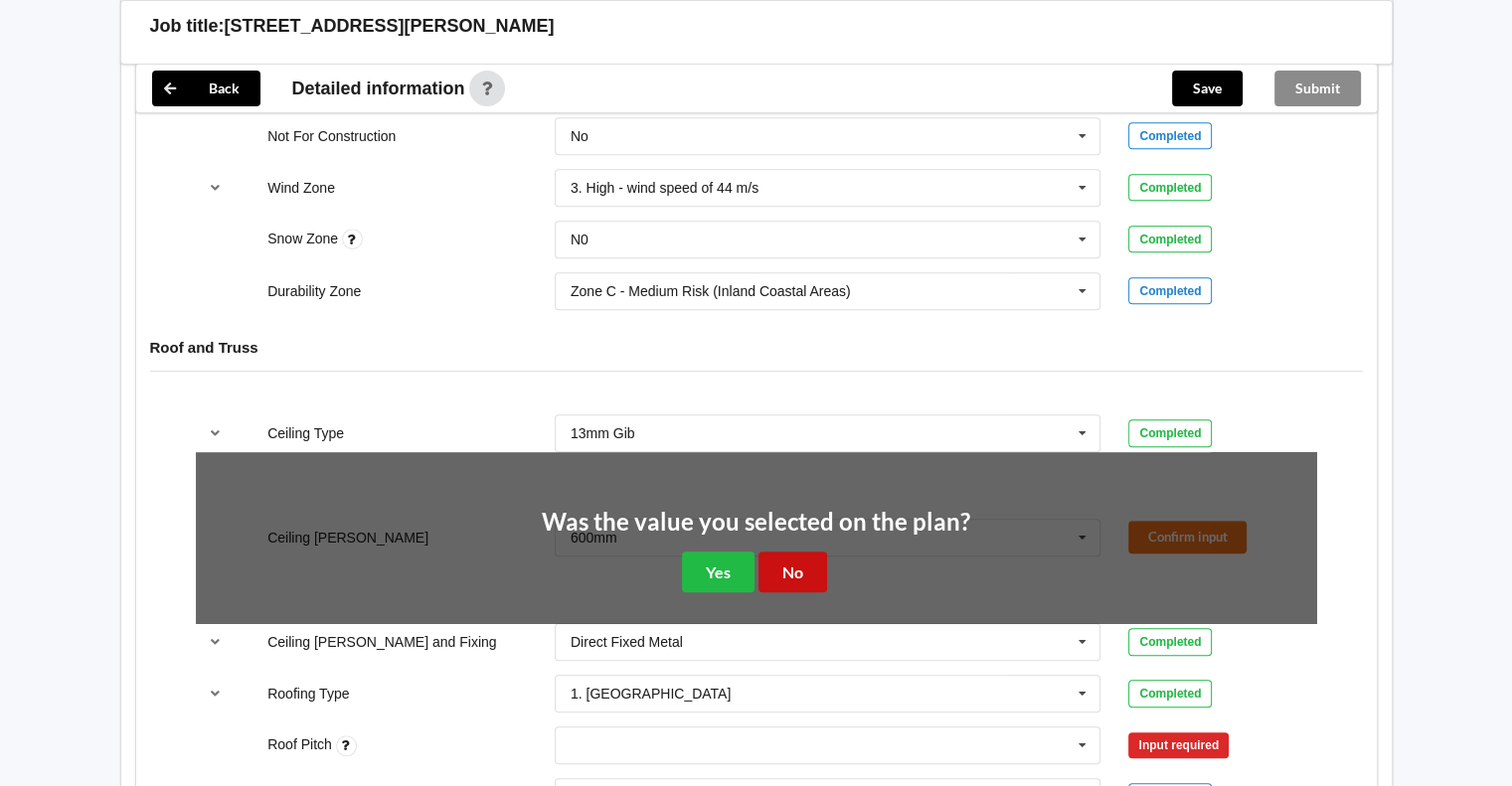 click on "No" at bounding box center (792, 571) 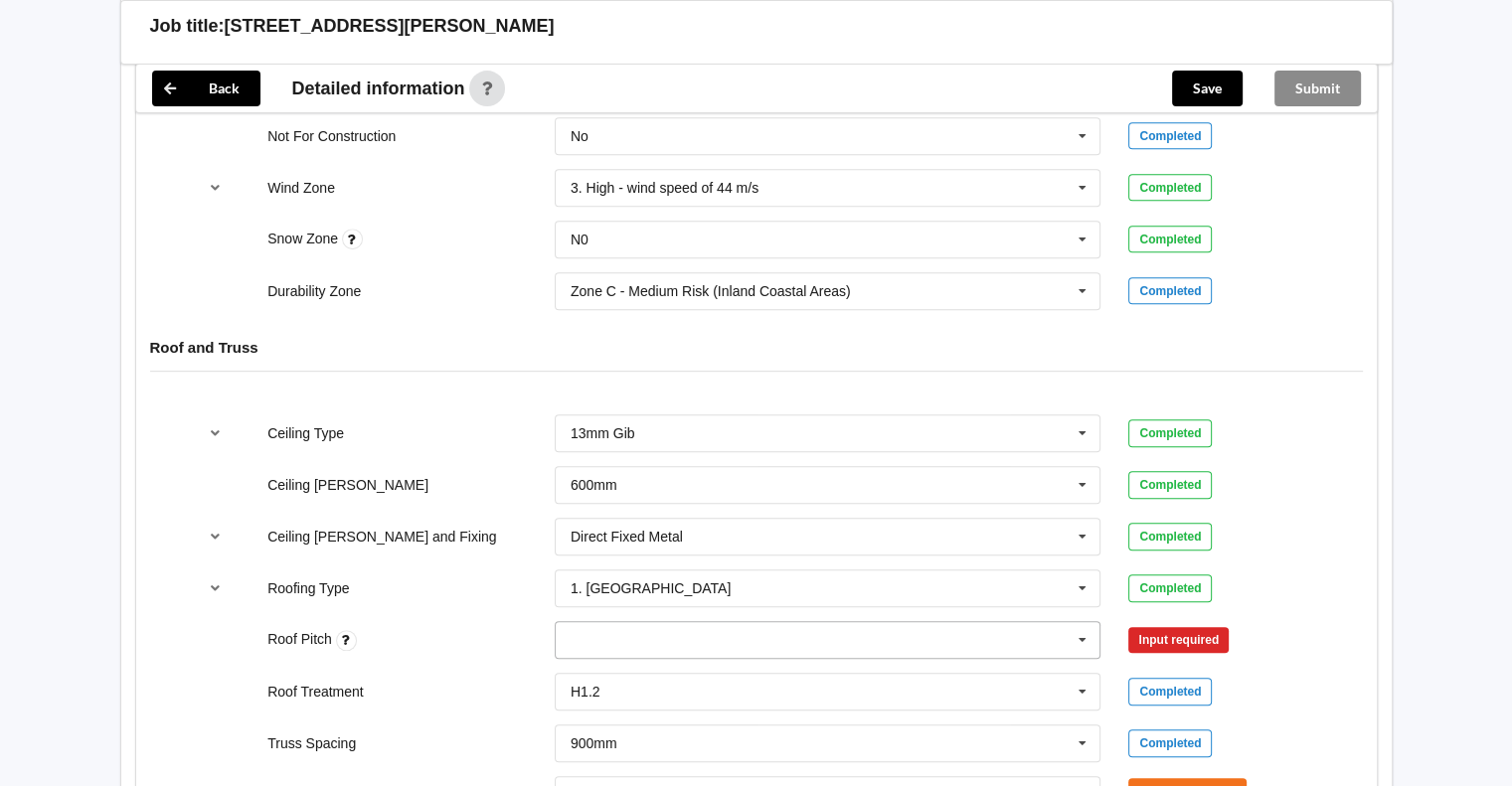 click on "None" at bounding box center (828, 640) 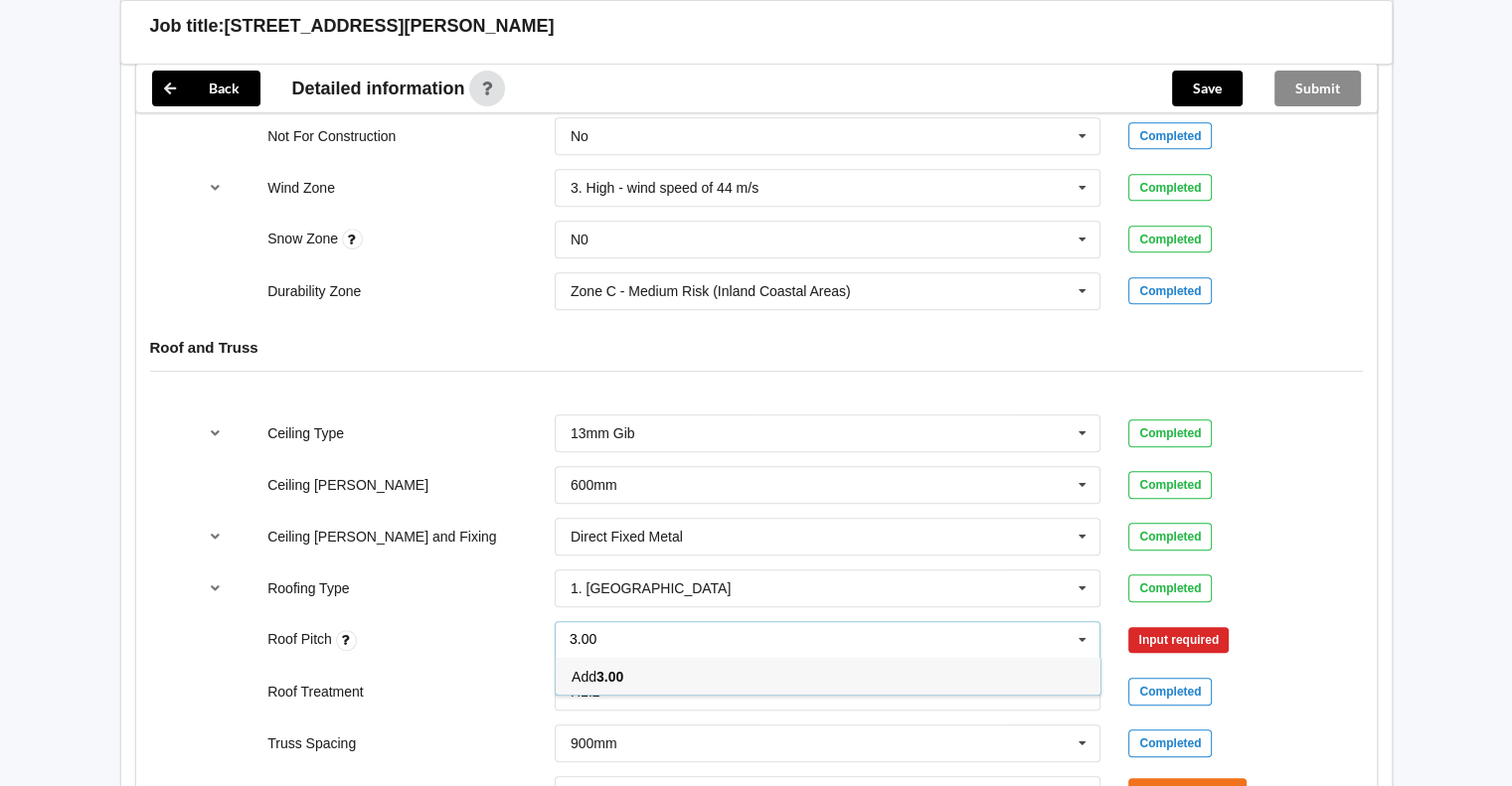 type on "3.00" 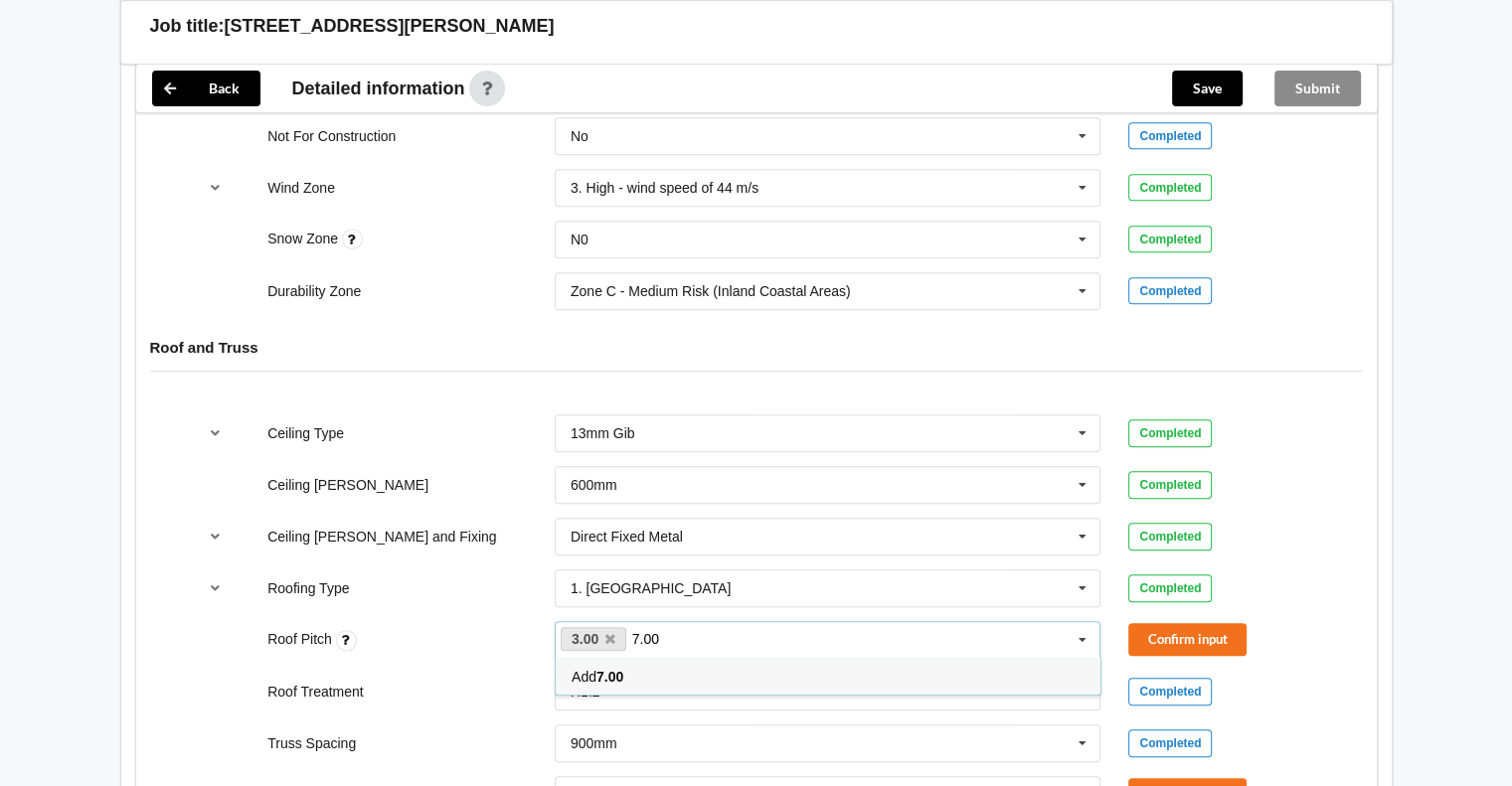 type on "7.00" 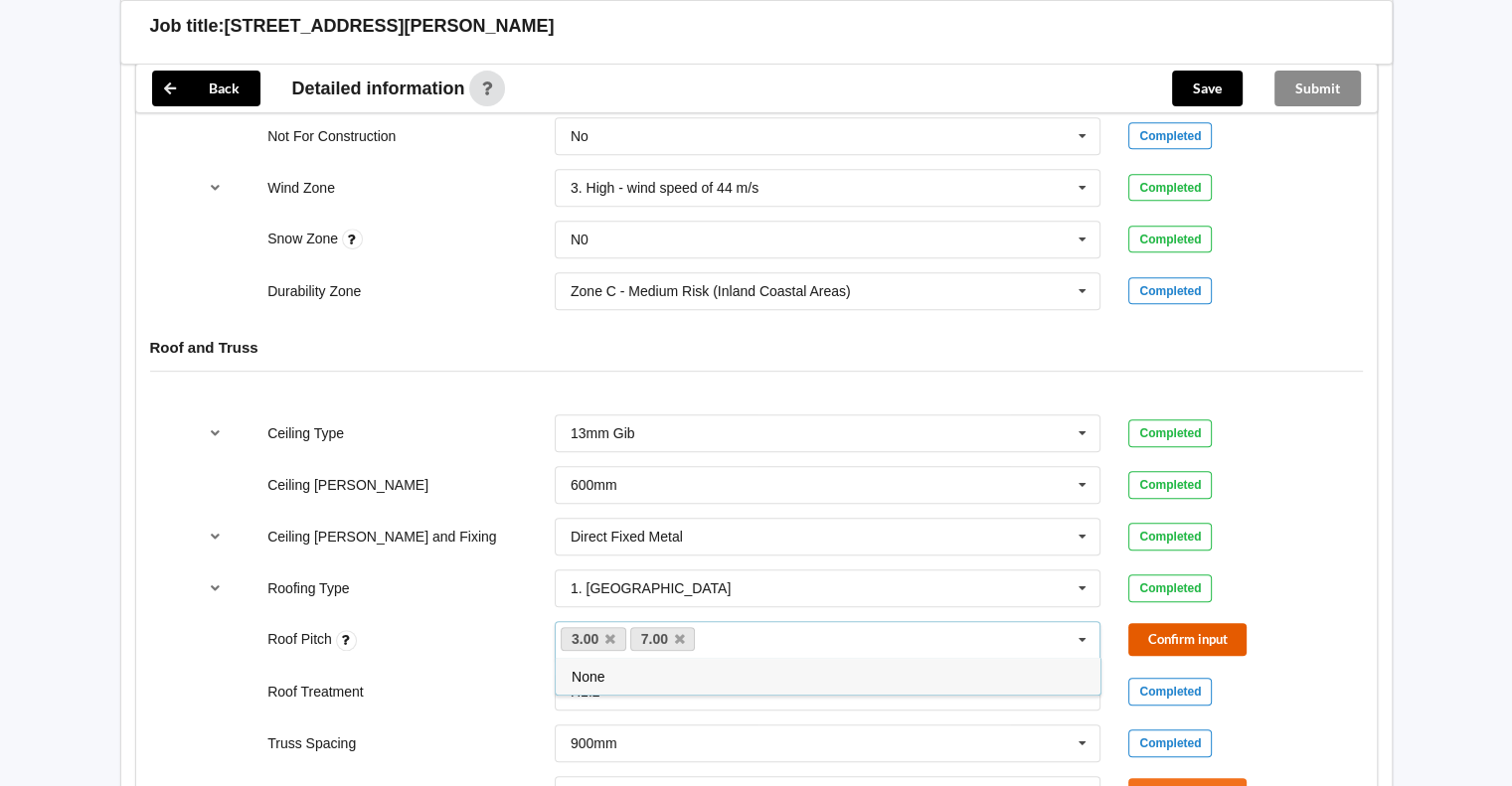 click on "Confirm input" at bounding box center (1187, 639) 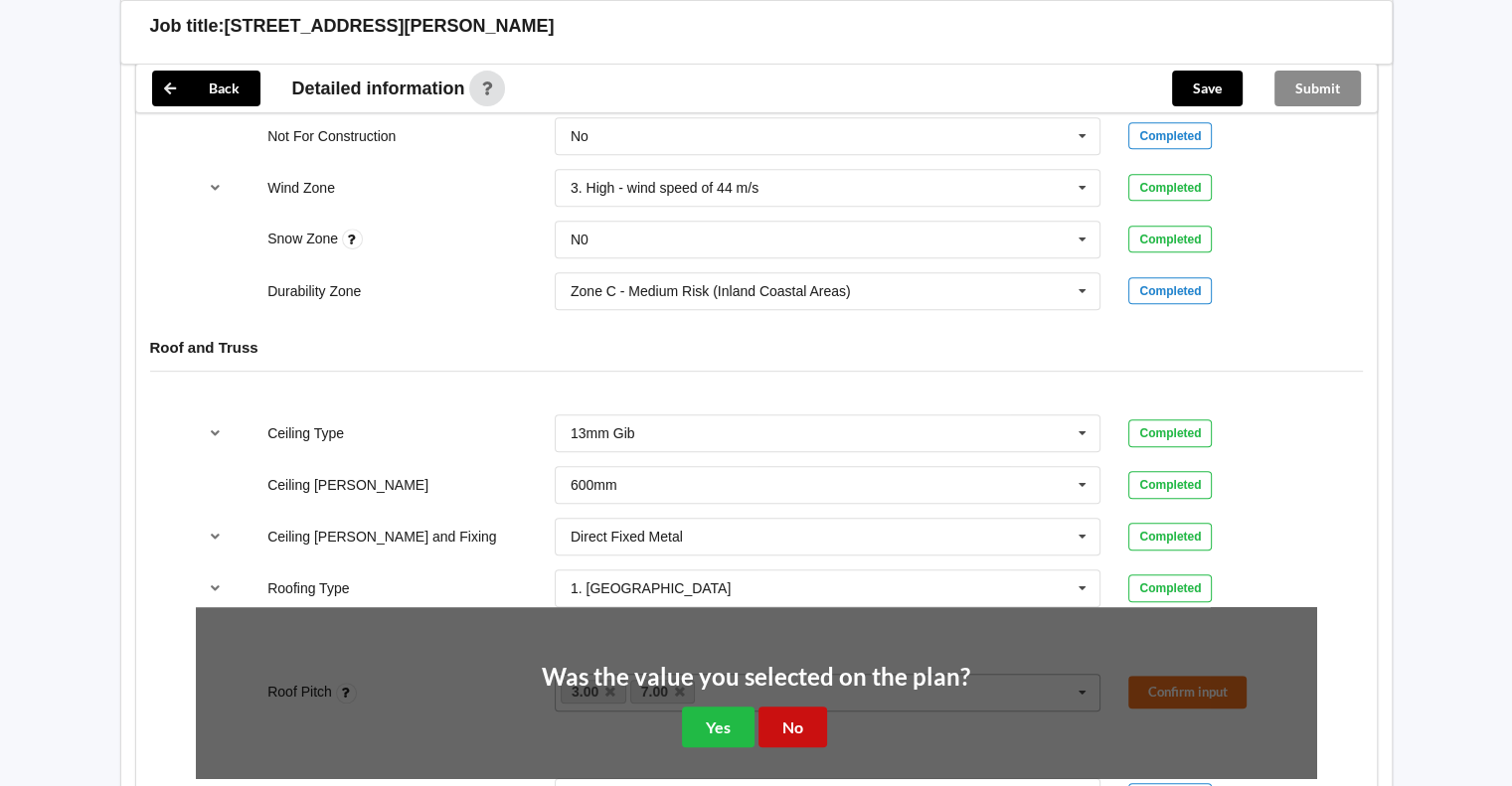 click on "No" at bounding box center (792, 726) 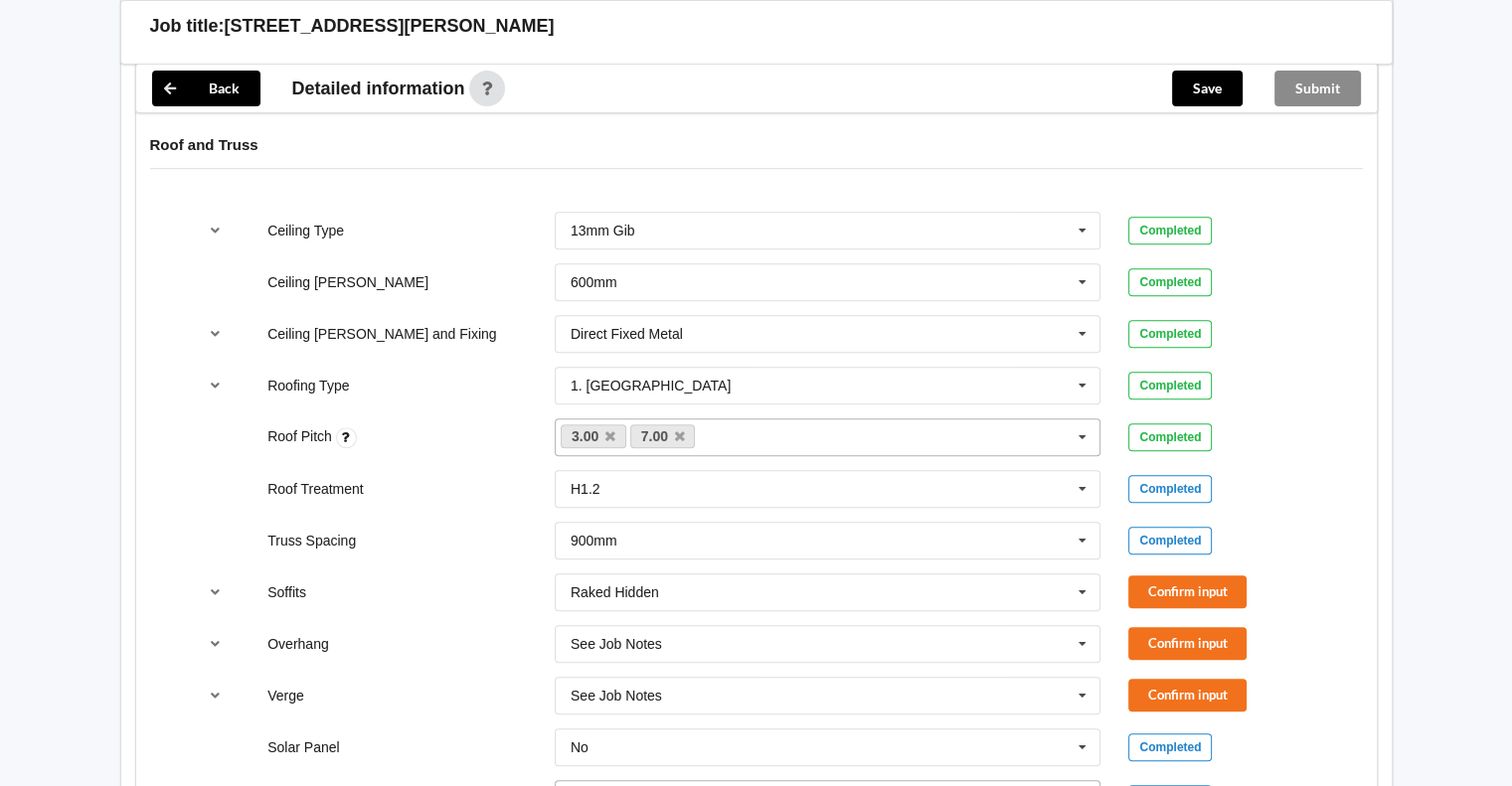 scroll, scrollTop: 1325, scrollLeft: 0, axis: vertical 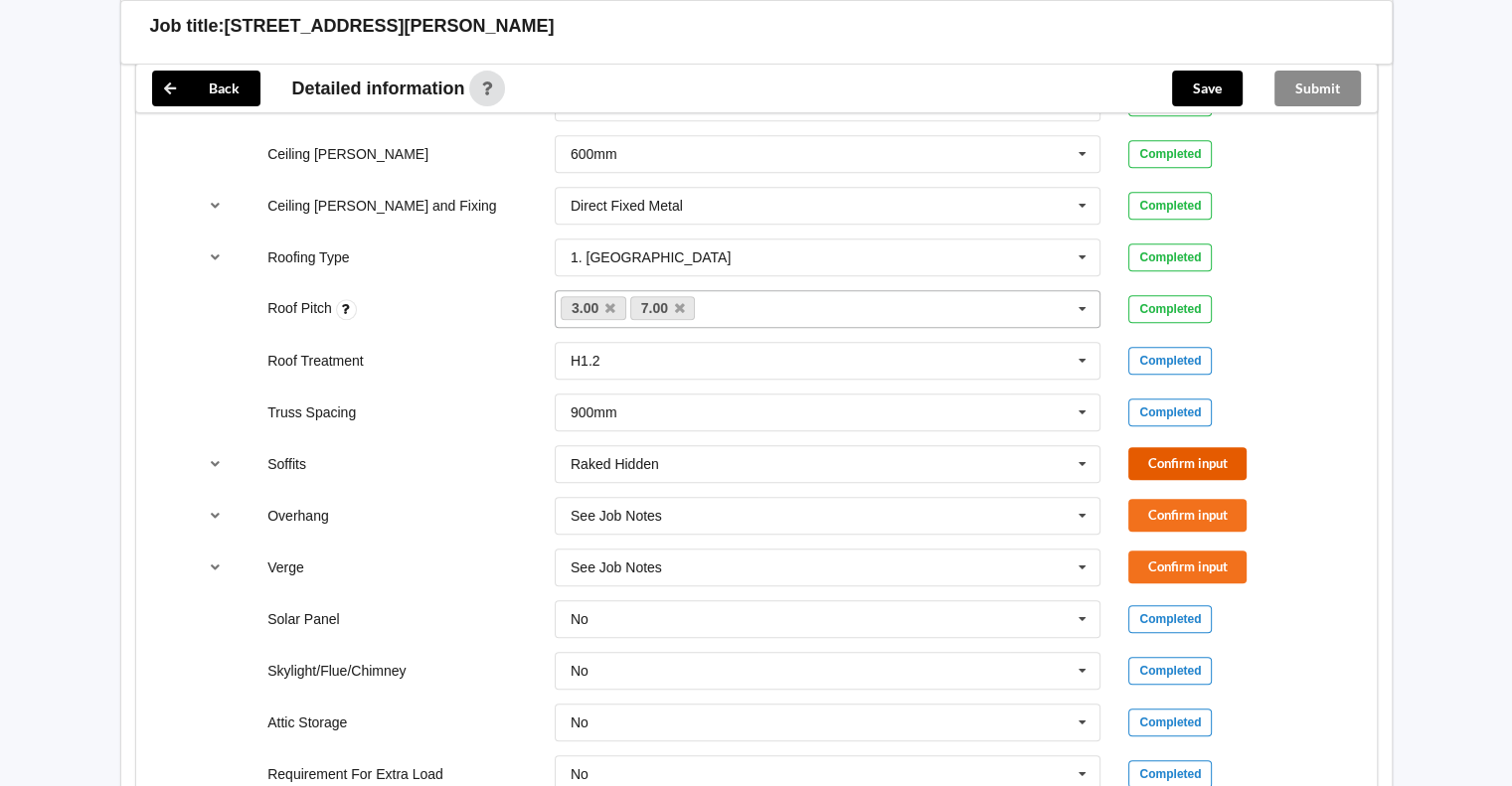 click on "Confirm input" at bounding box center (1187, 463) 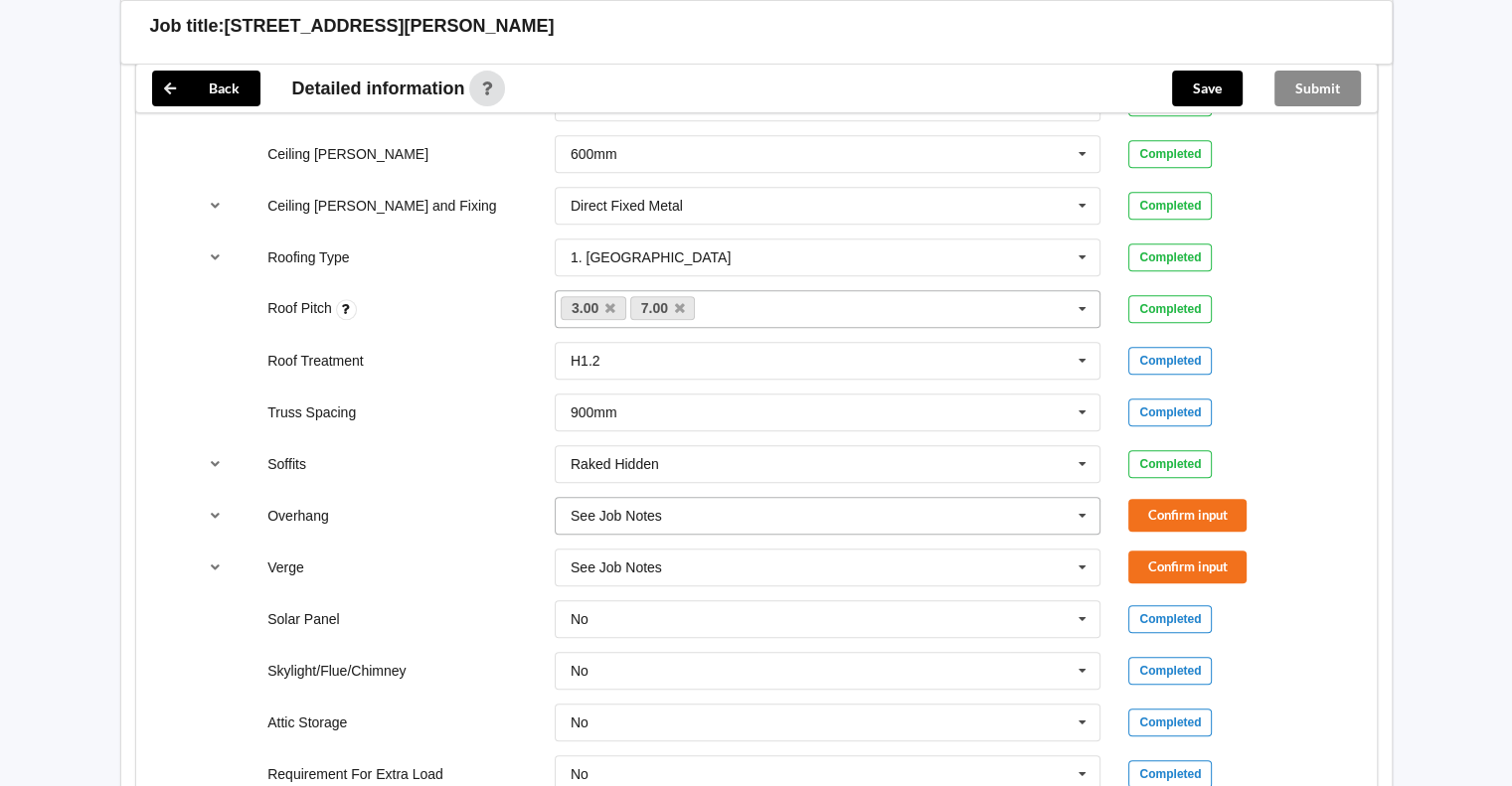 click at bounding box center (1083, 516) 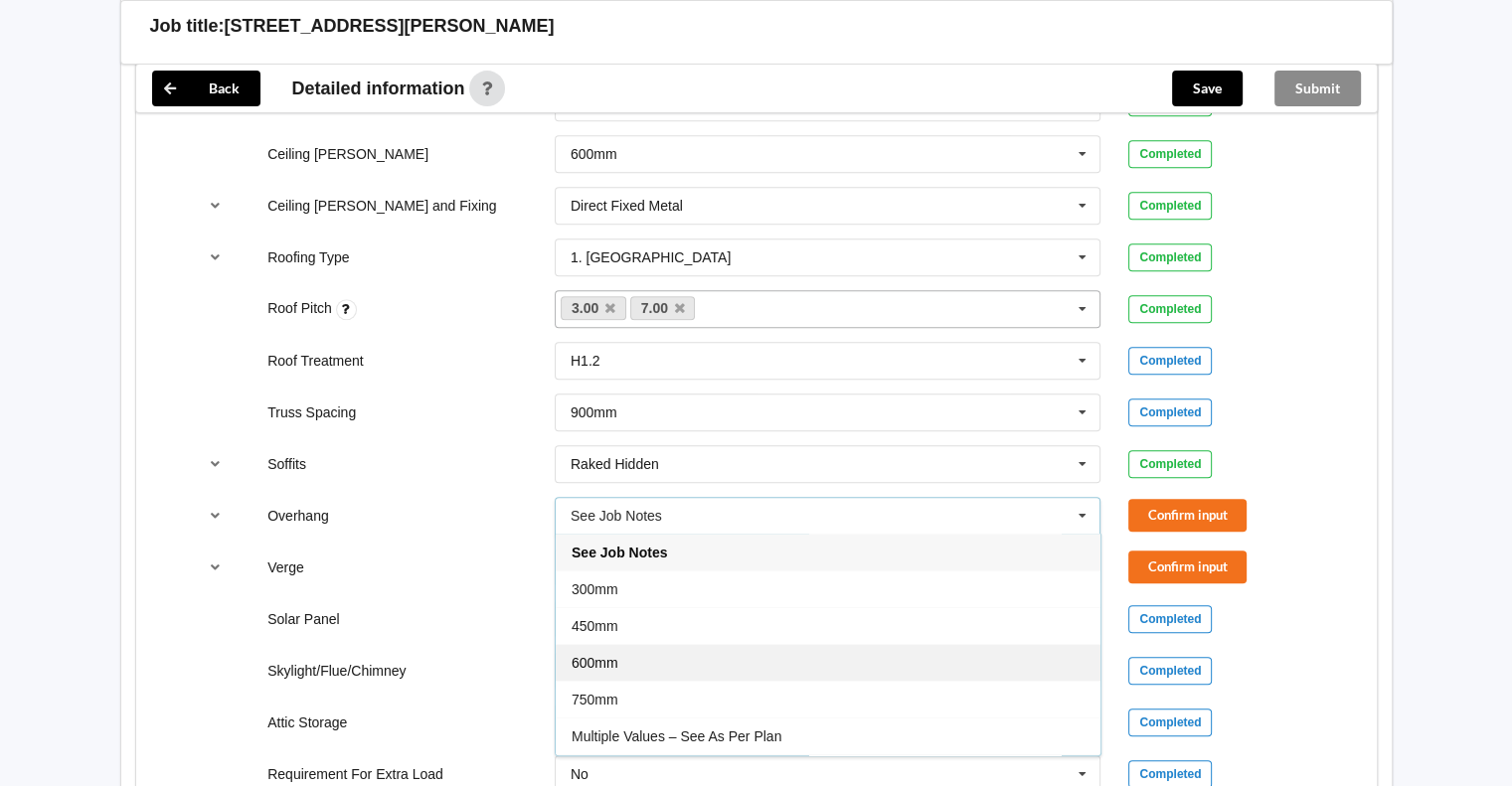 click on "600mm" at bounding box center (828, 662) 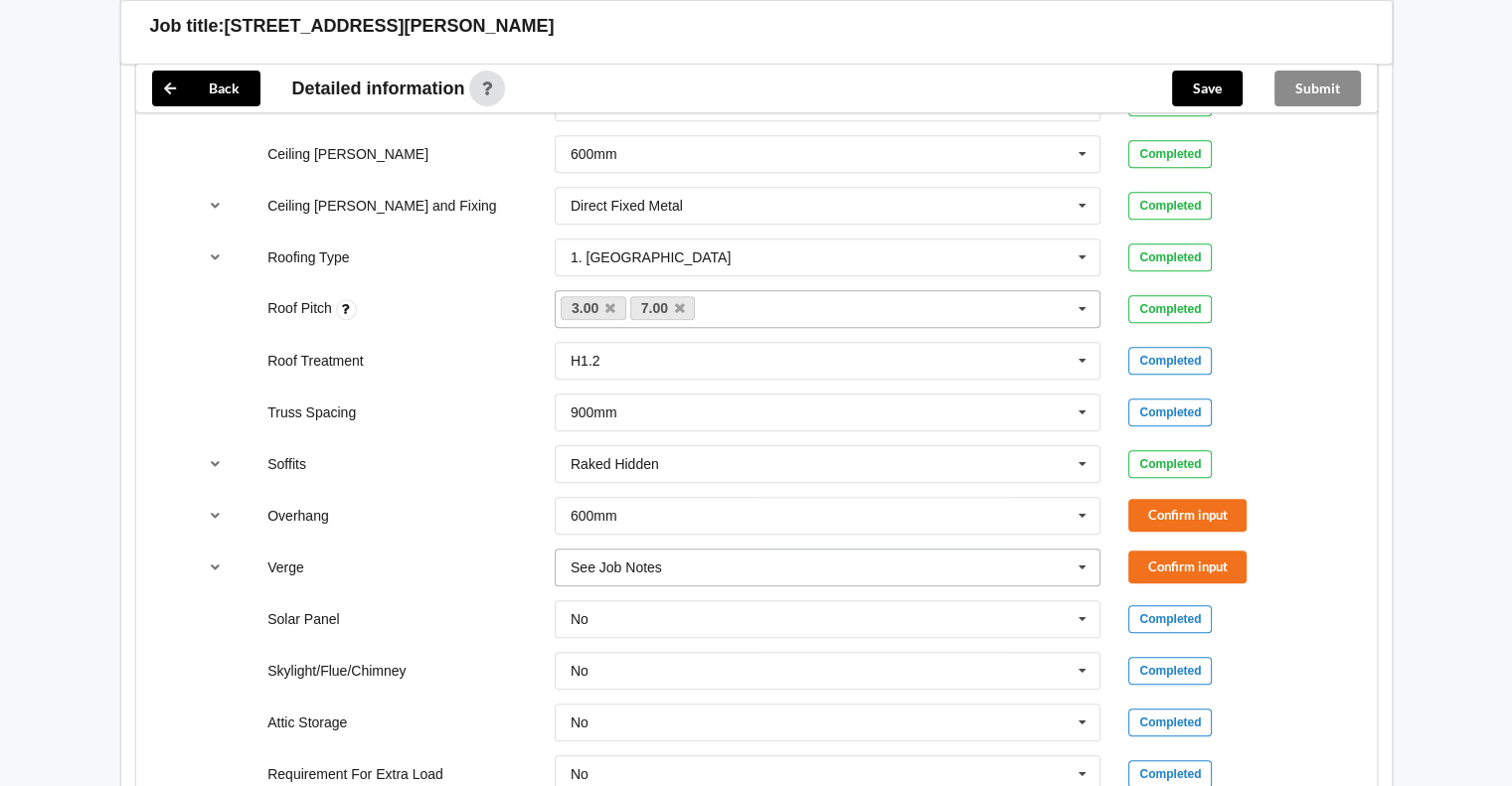 click at bounding box center [829, 567] 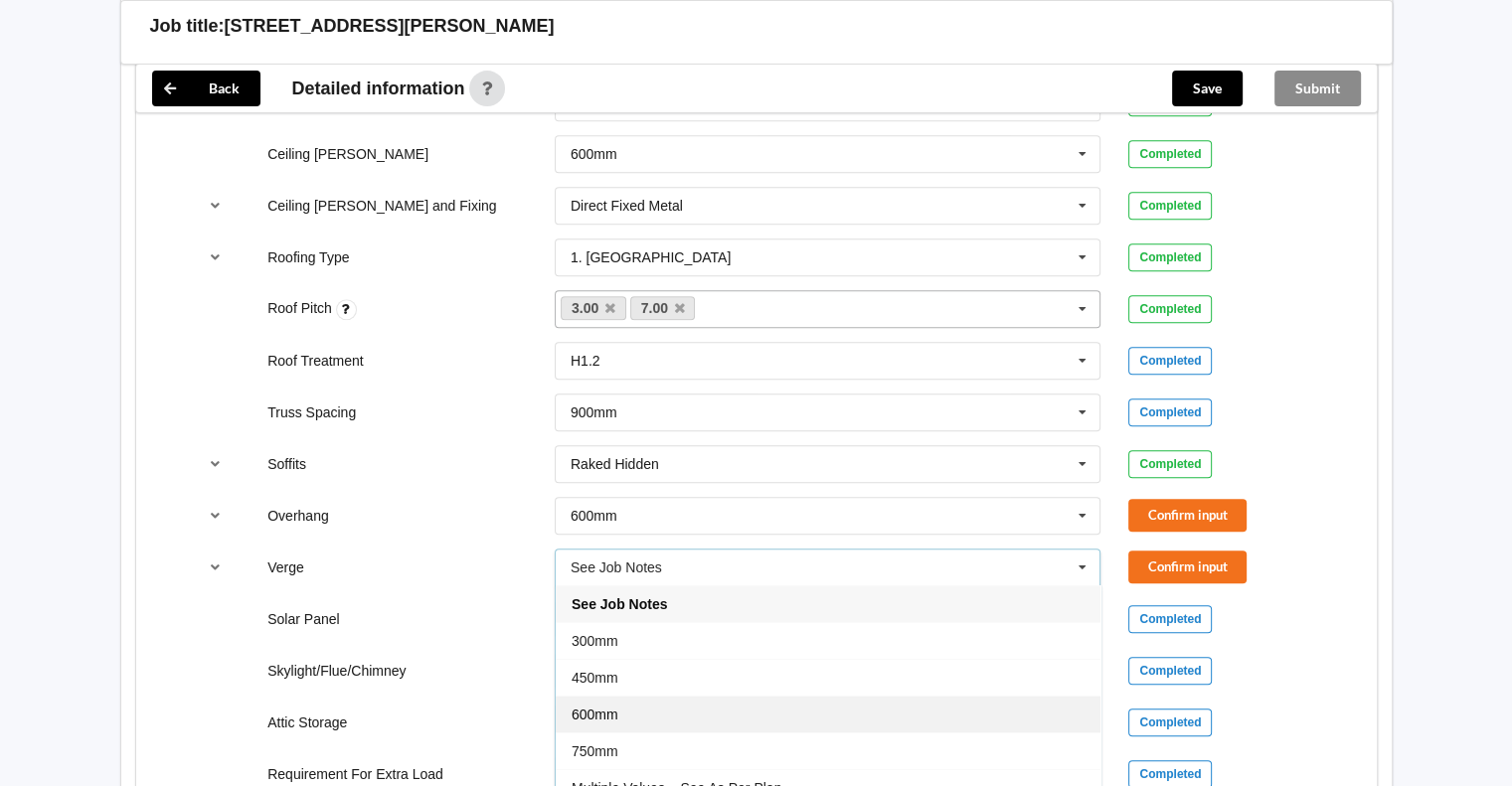 drag, startPoint x: 618, startPoint y: 687, endPoint x: 652, endPoint y: 646, distance: 53.263496 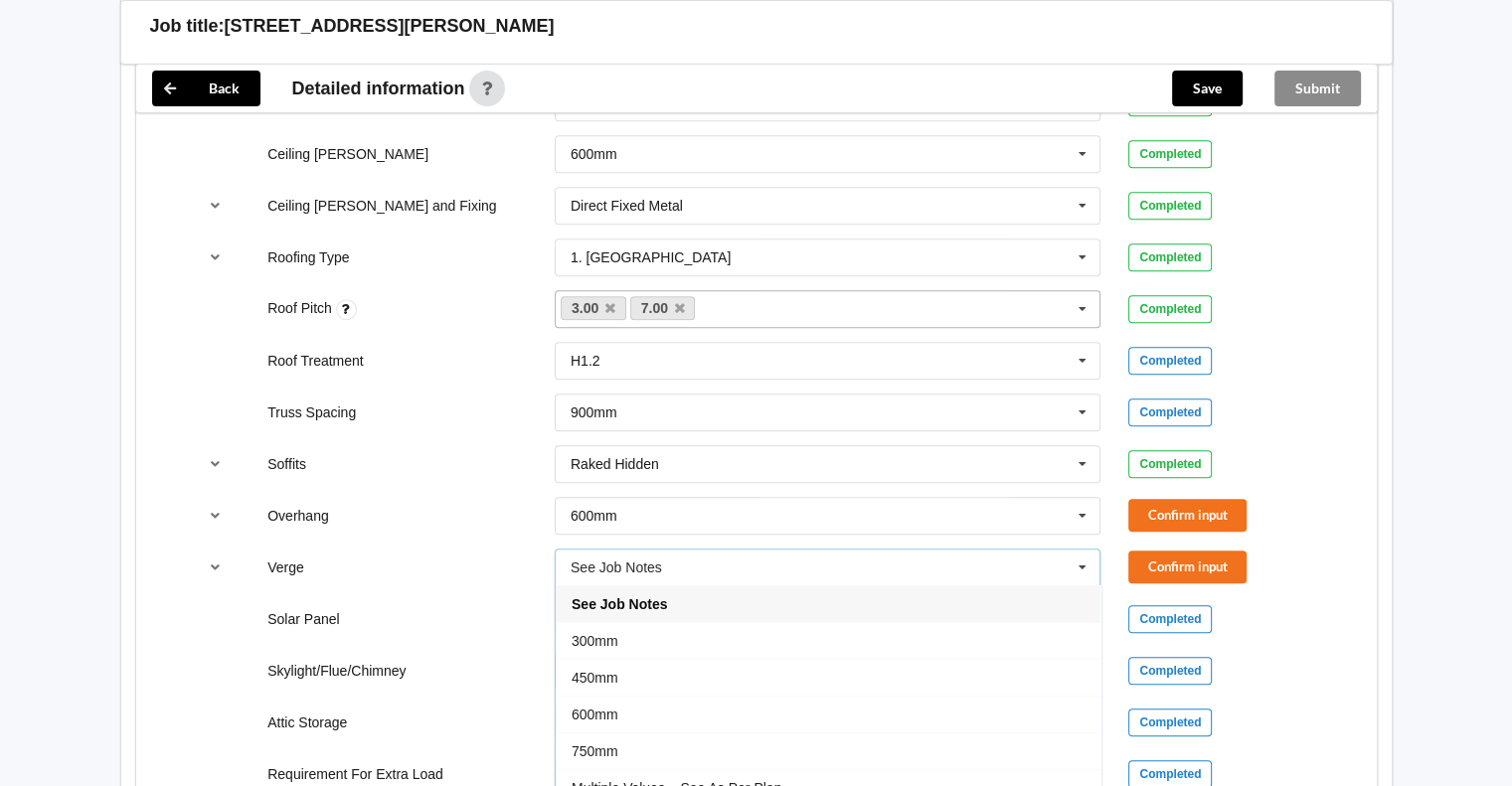 click on "600mm" at bounding box center (828, 713) 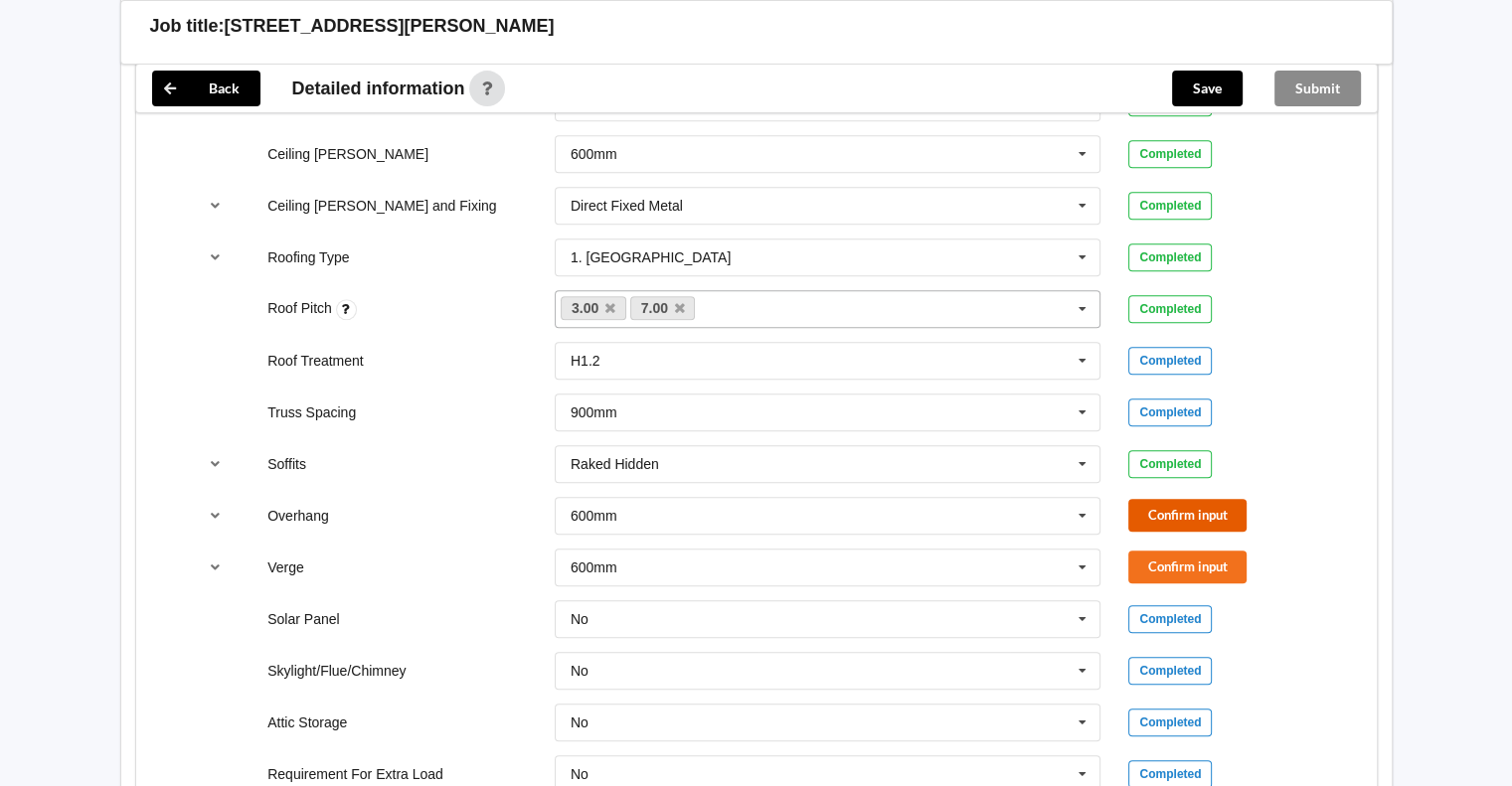 click on "Confirm input" at bounding box center [1187, 515] 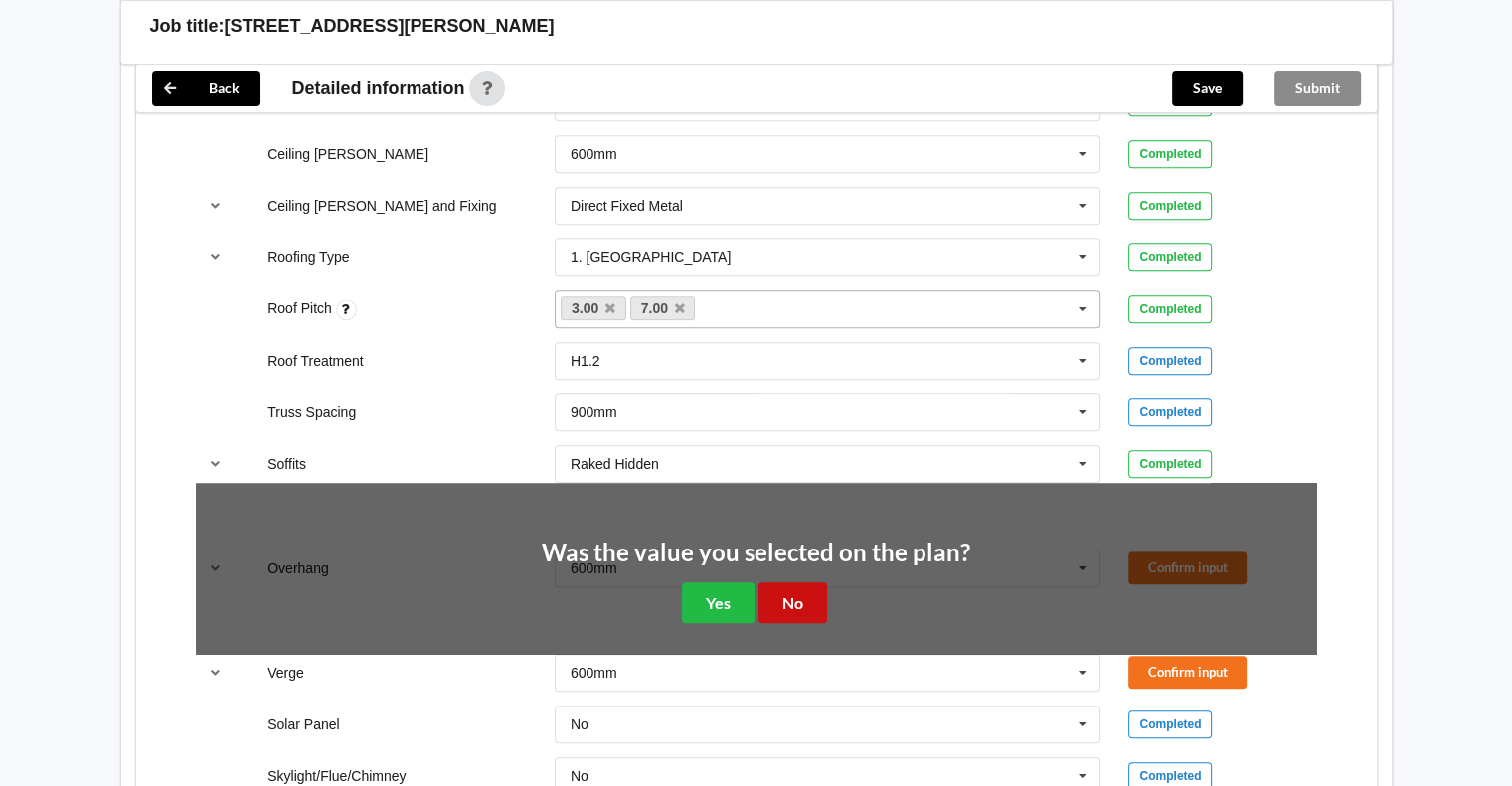 click on "No" at bounding box center (792, 602) 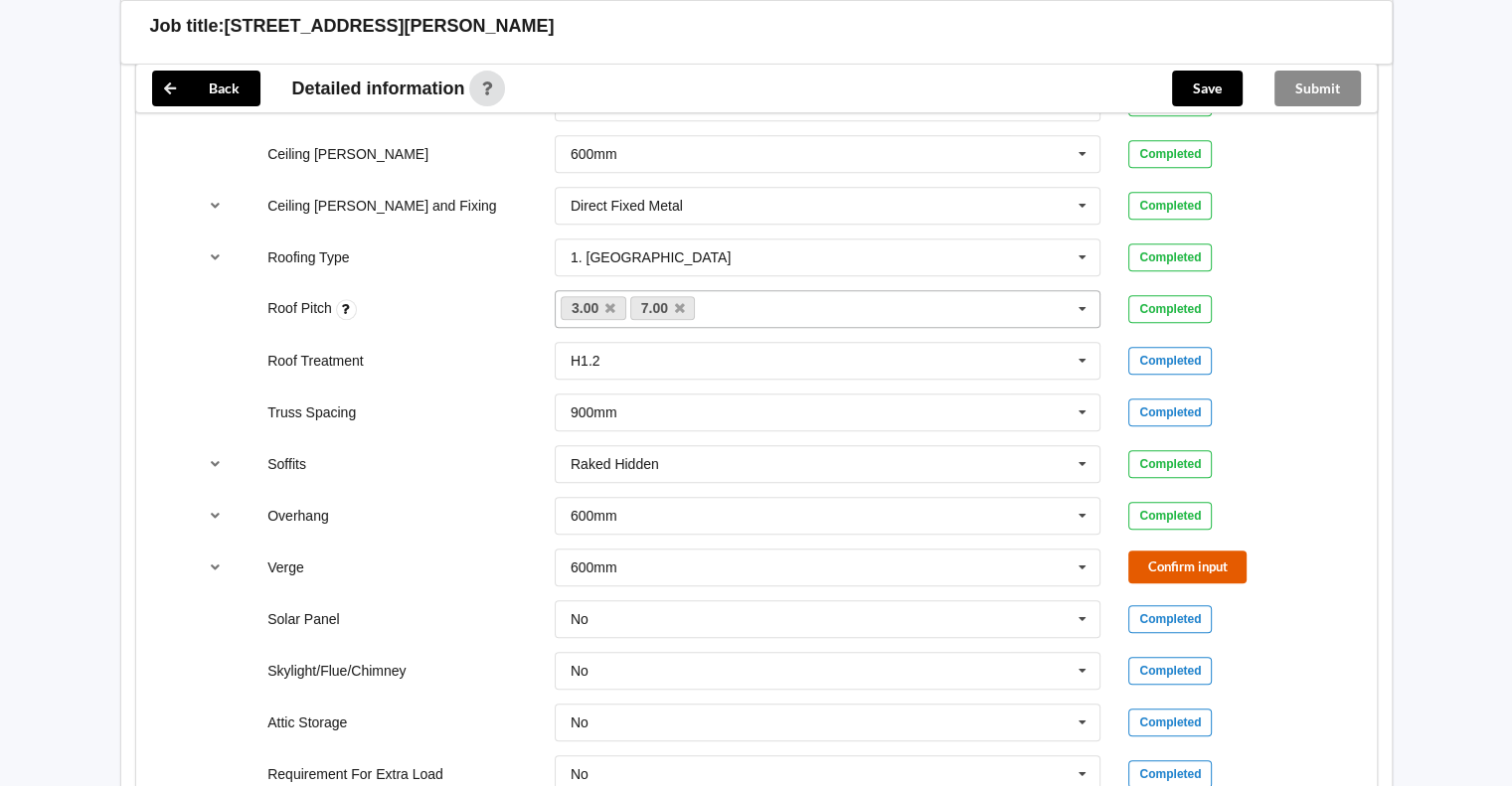 click on "Confirm input" at bounding box center [1187, 566] 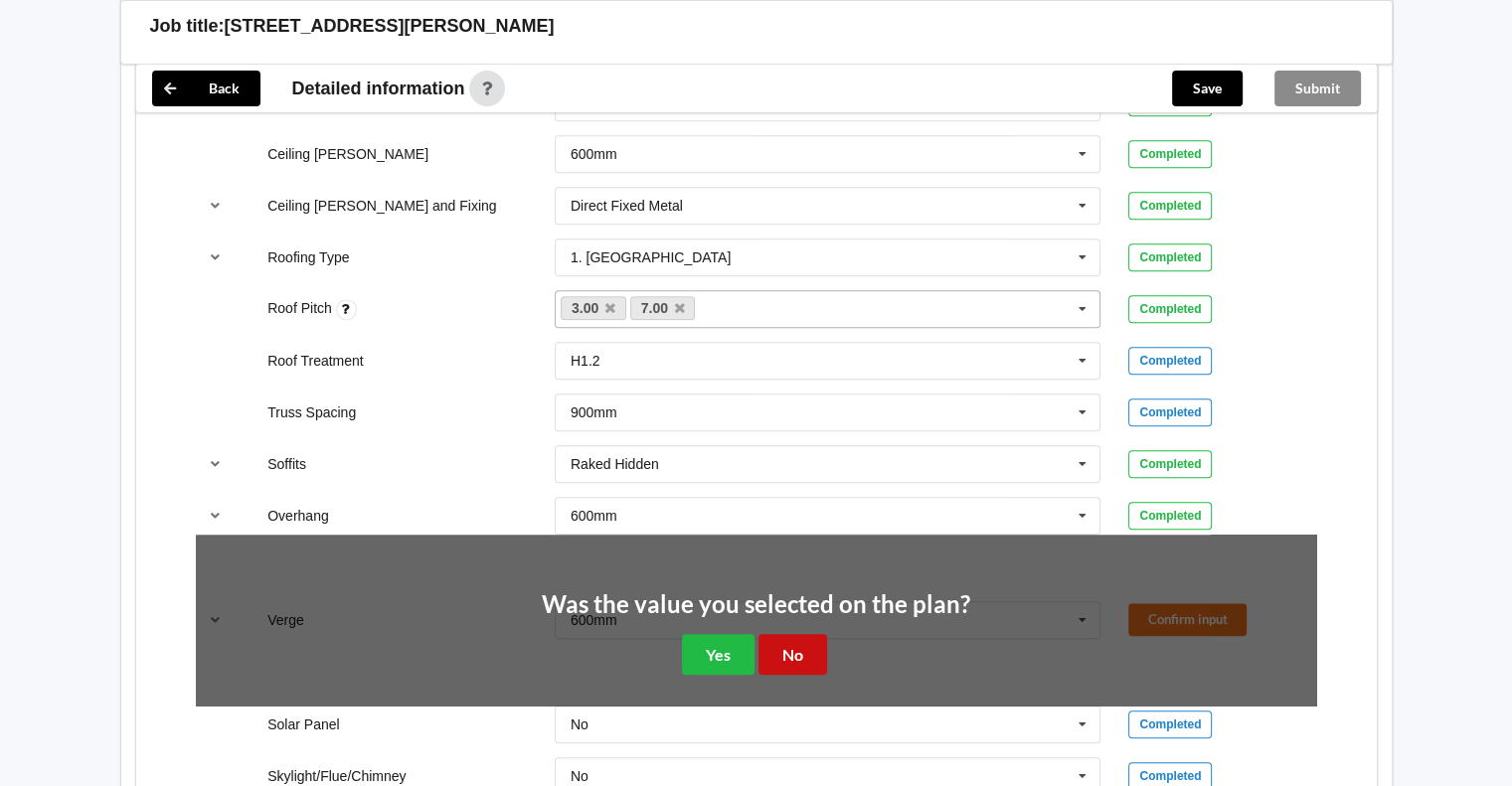 drag, startPoint x: 800, startPoint y: 620, endPoint x: 811, endPoint y: 624, distance: 11.7046999 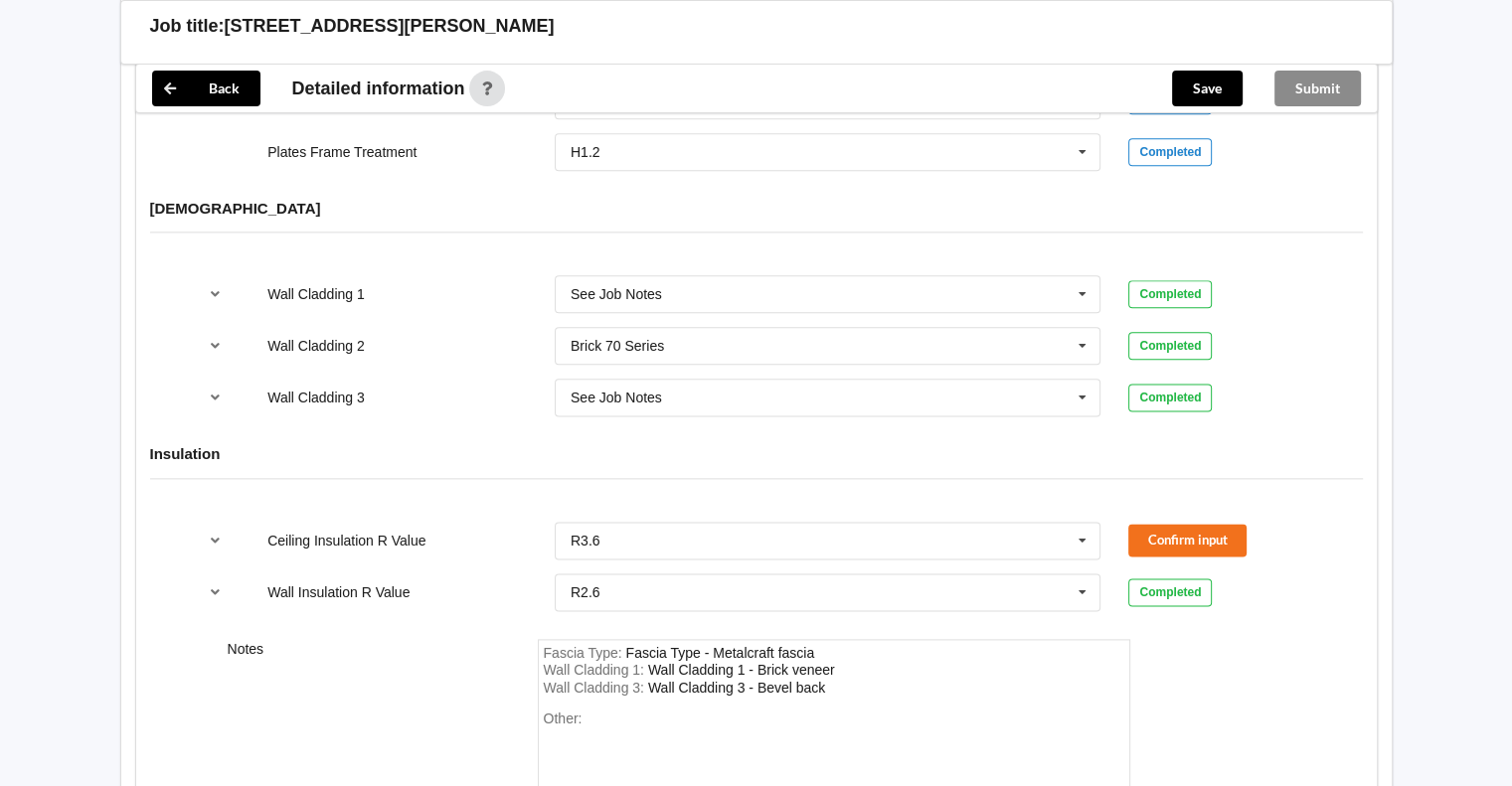 scroll, scrollTop: 2484, scrollLeft: 0, axis: vertical 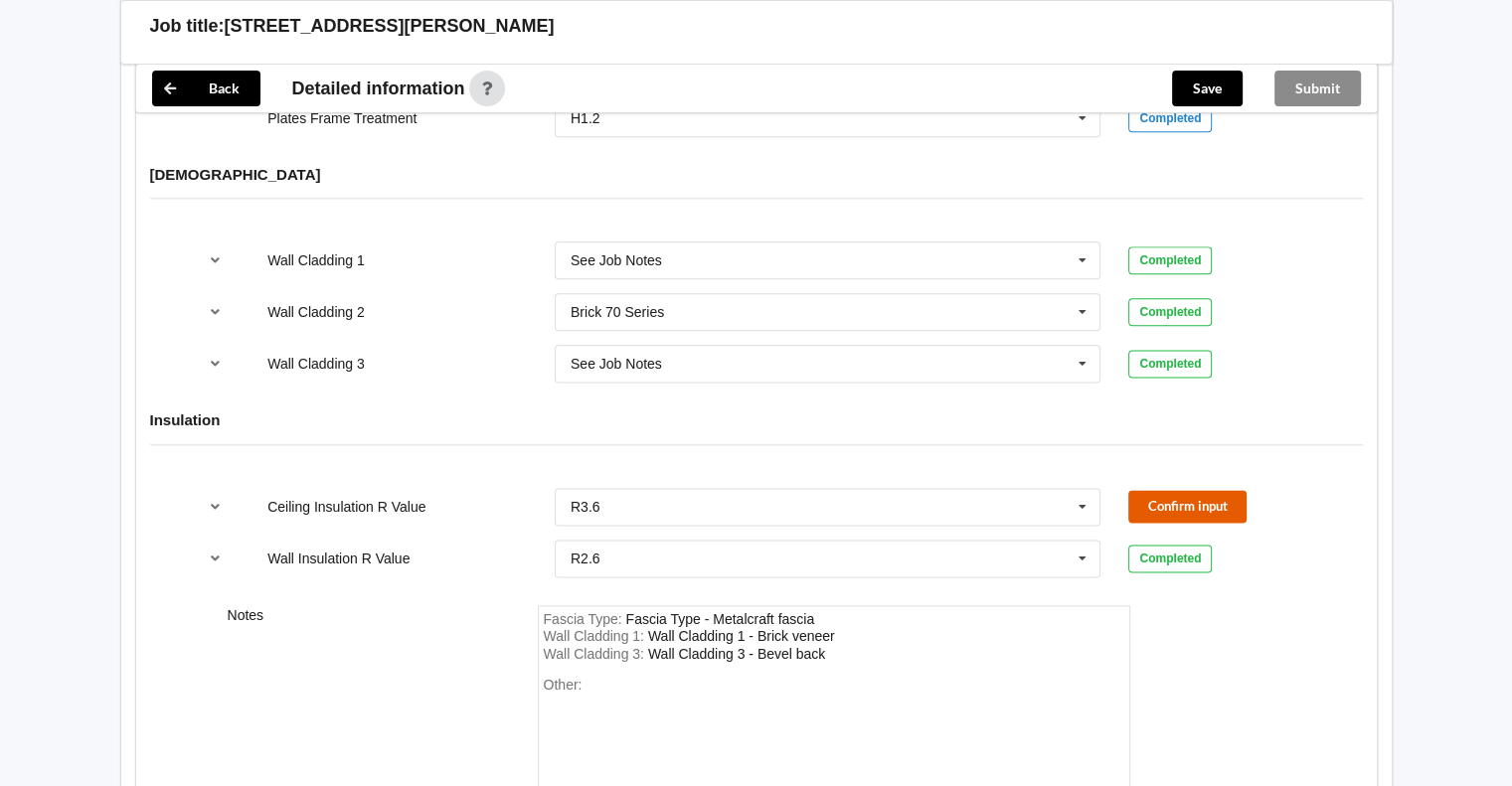 drag, startPoint x: 1237, startPoint y: 481, endPoint x: 1225, endPoint y: 475, distance: 13.416408 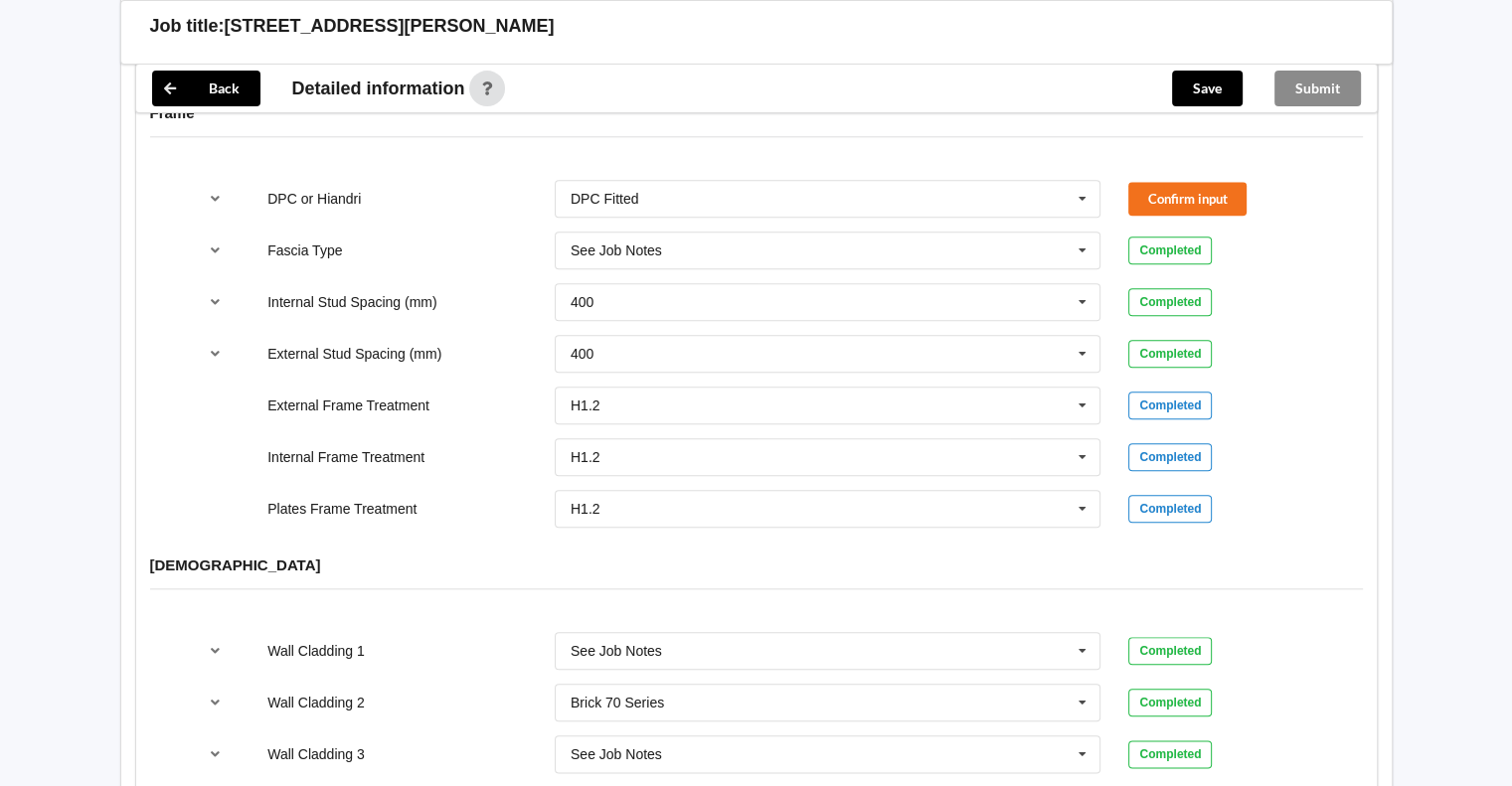scroll, scrollTop: 1987, scrollLeft: 0, axis: vertical 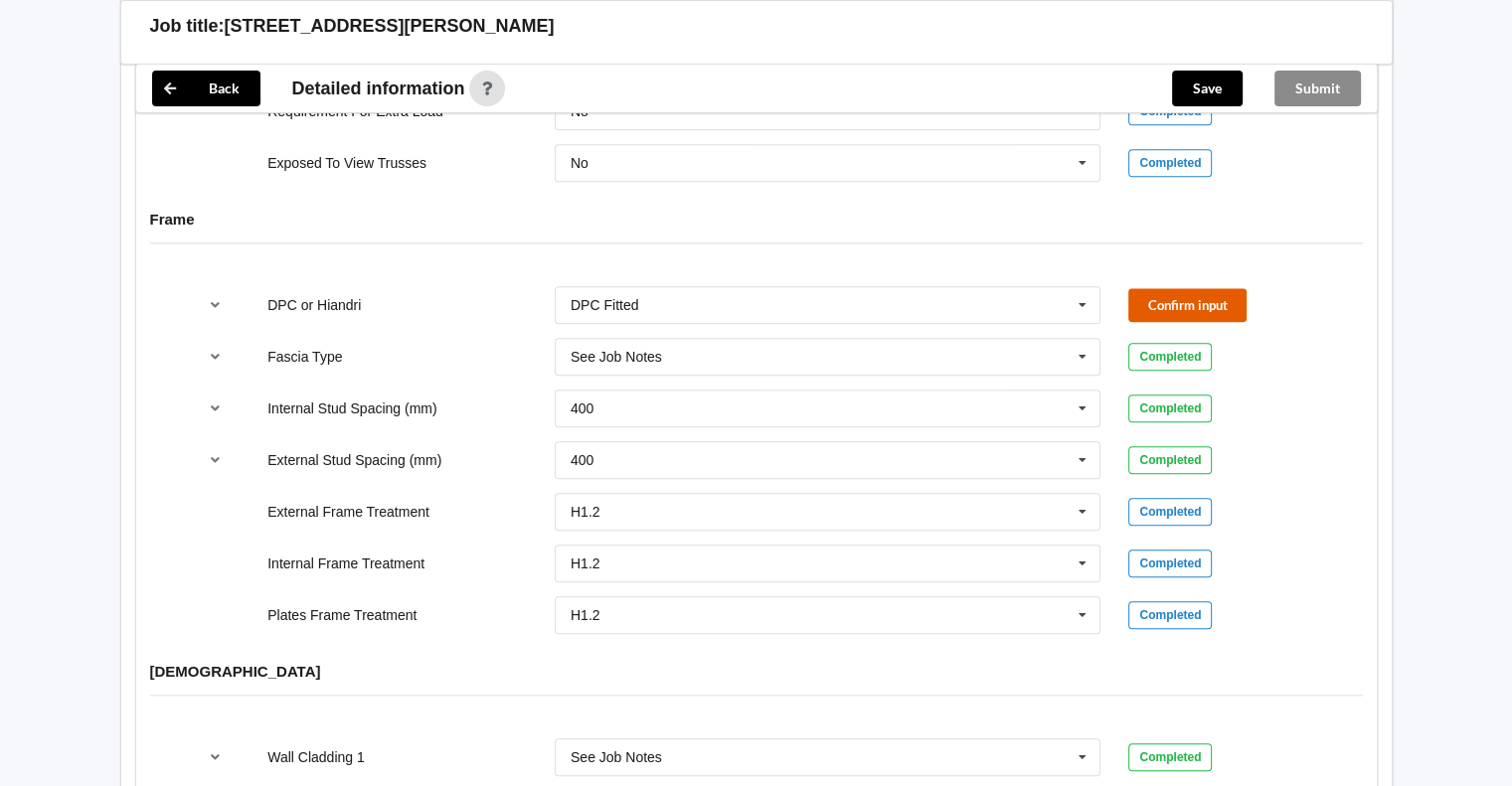 click on "Confirm input" at bounding box center [1187, 304] 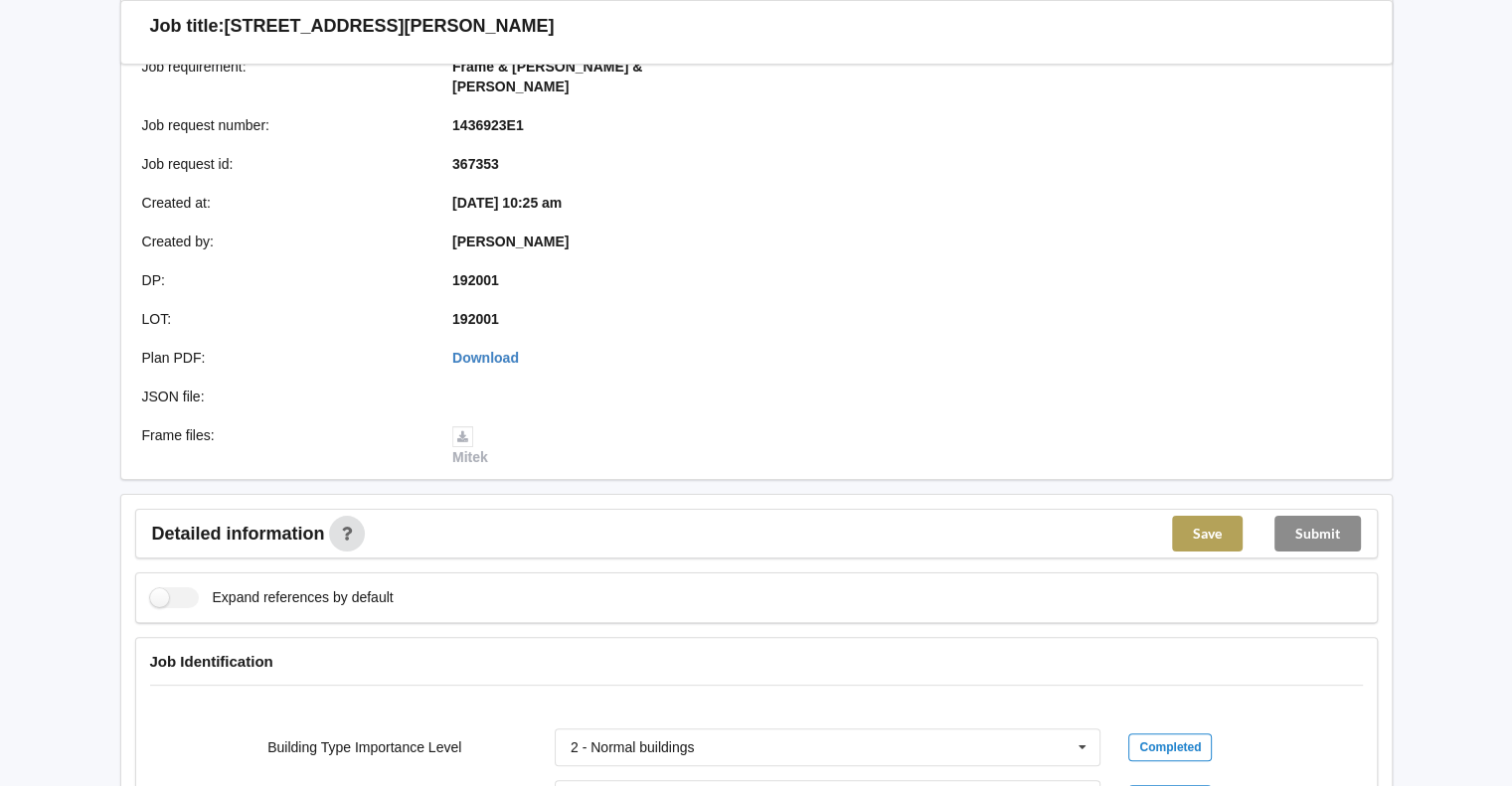 click on "Save" at bounding box center (1207, 534) 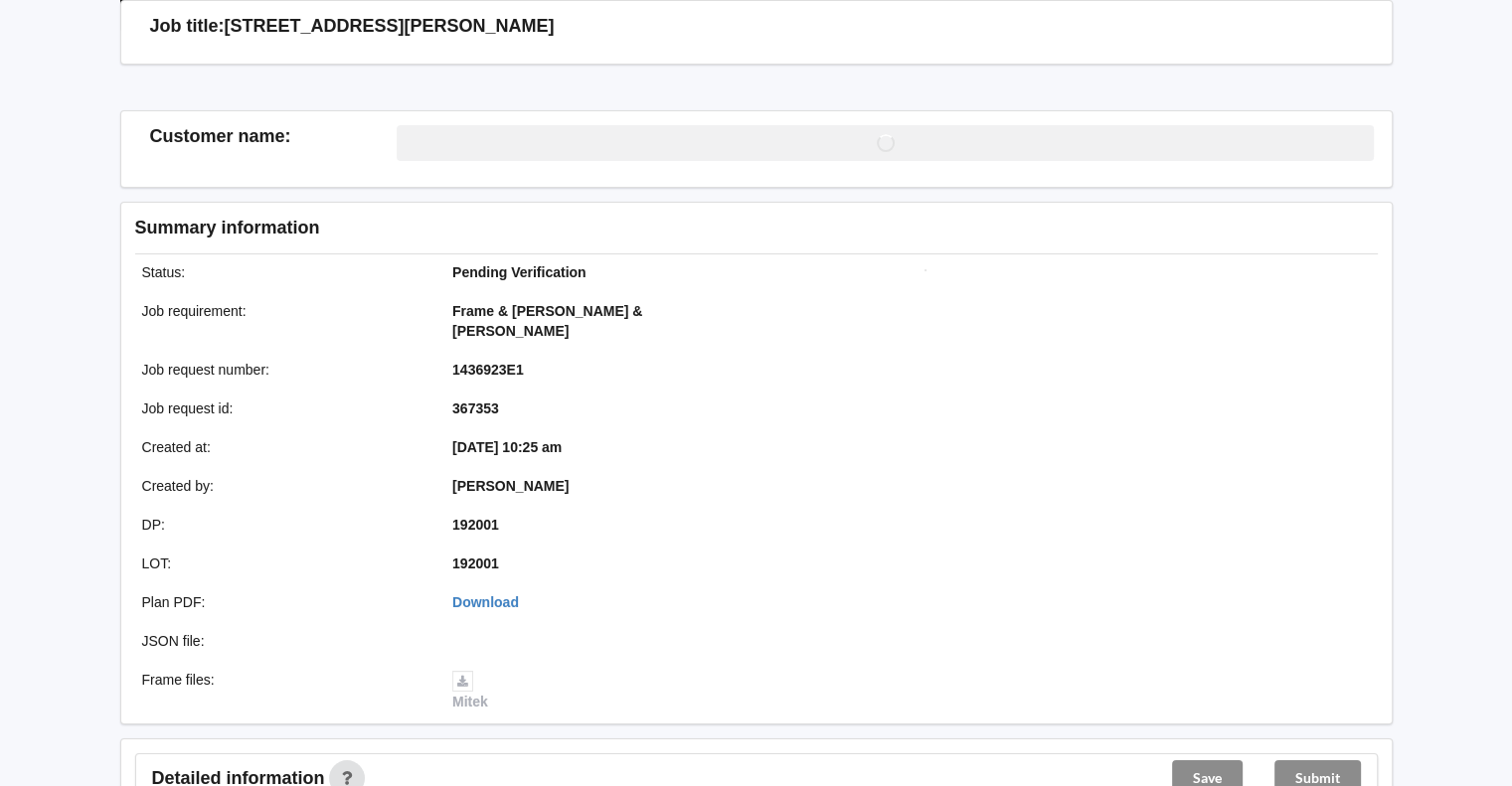 scroll, scrollTop: 331, scrollLeft: 0, axis: vertical 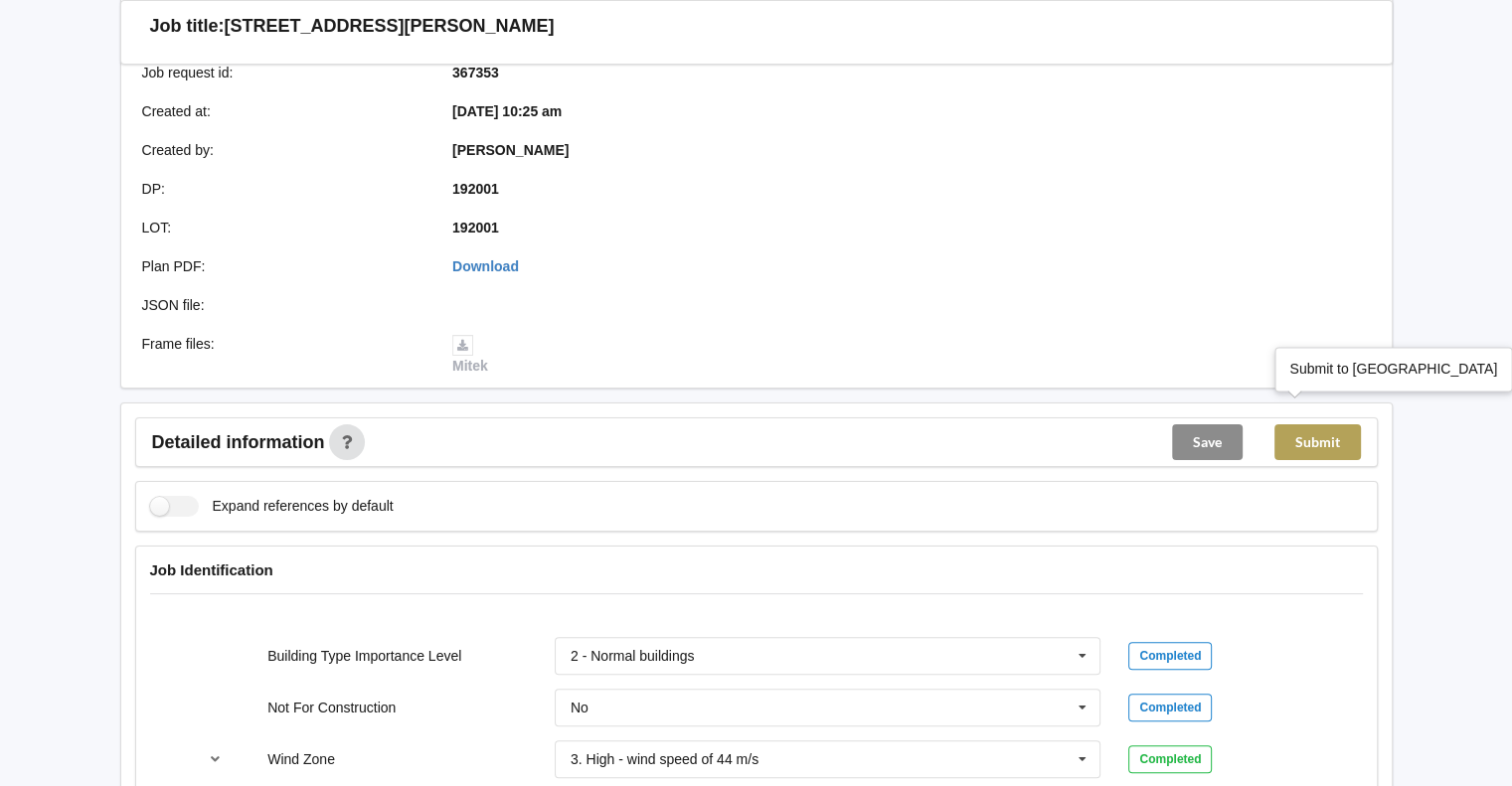 click on "Submit" at bounding box center (1317, 442) 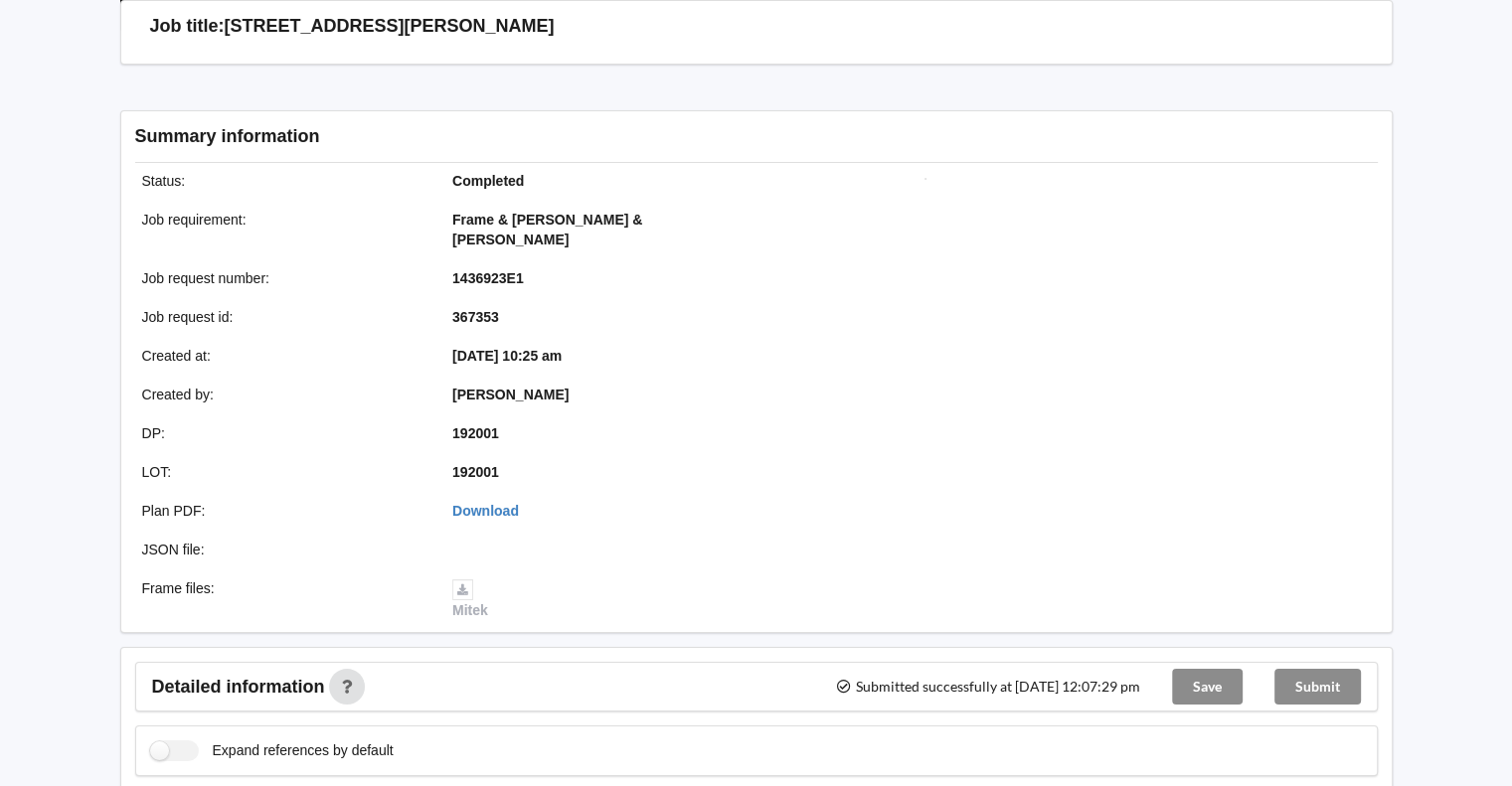 scroll, scrollTop: 331, scrollLeft: 0, axis: vertical 